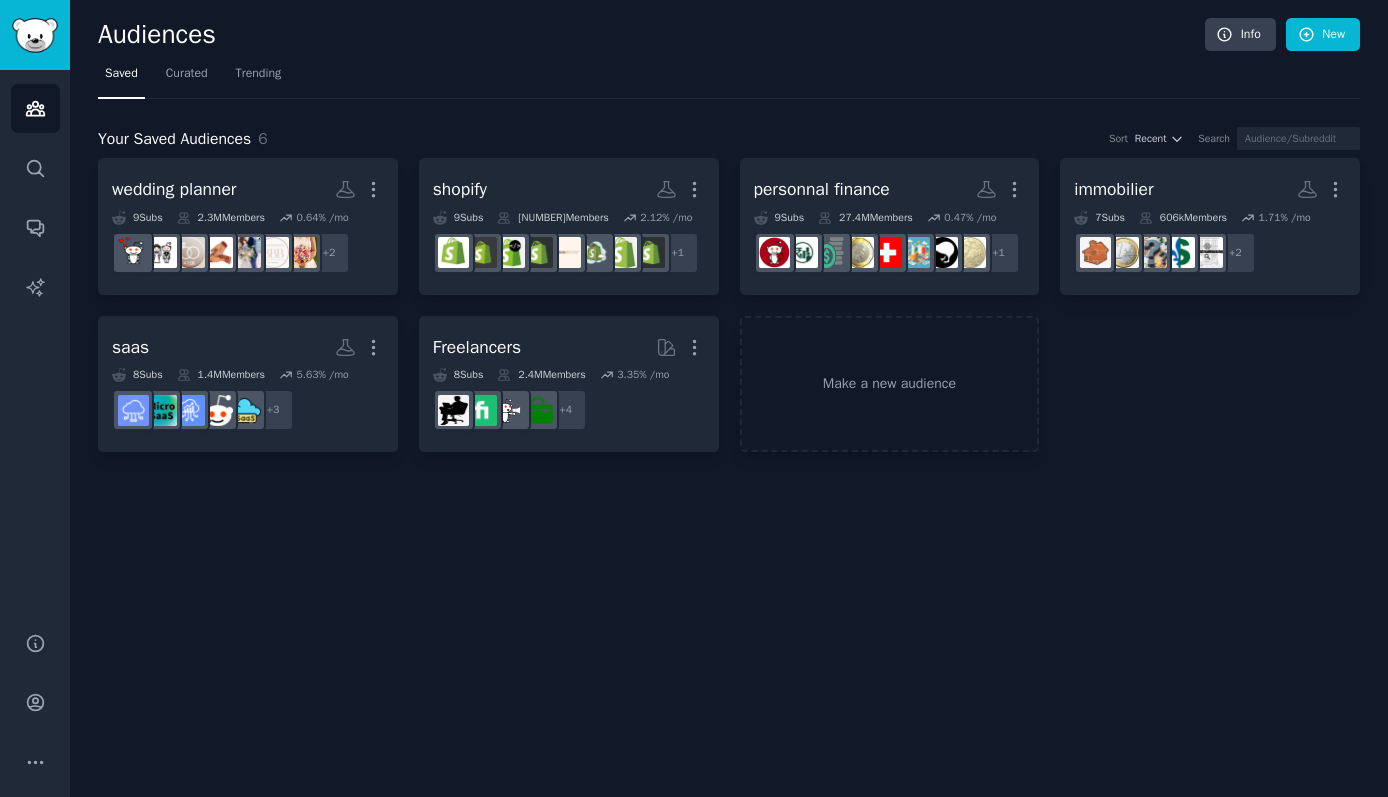 scroll, scrollTop: 0, scrollLeft: 0, axis: both 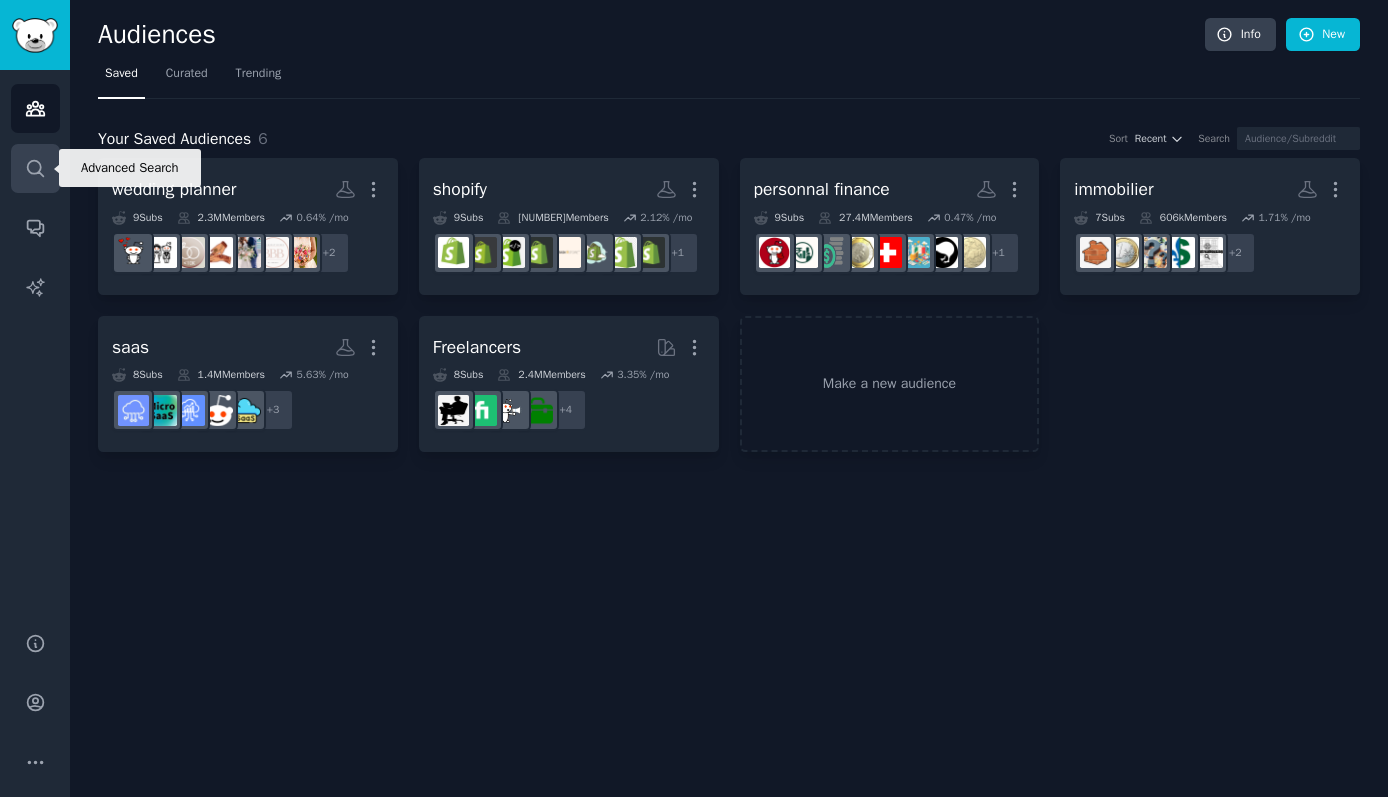 click 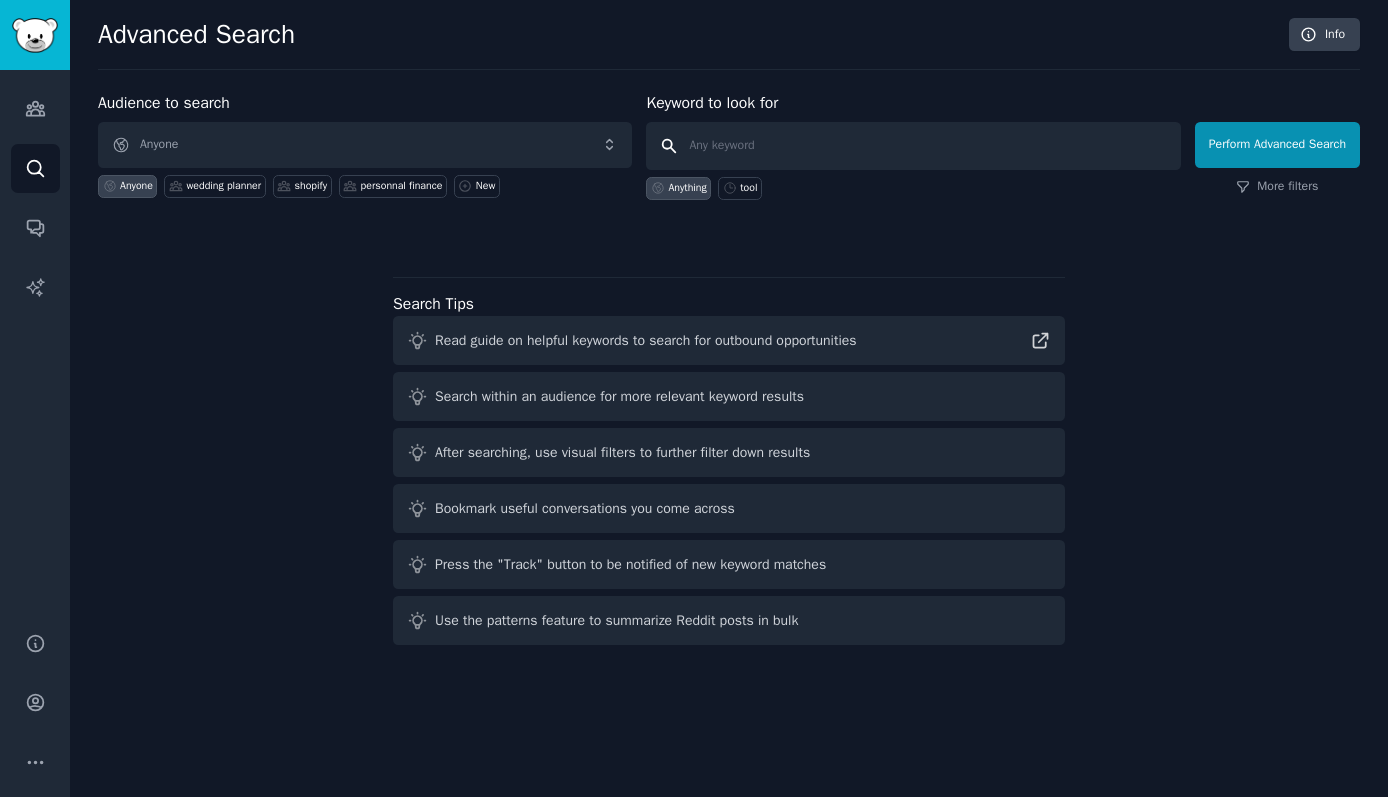 click at bounding box center (913, 146) 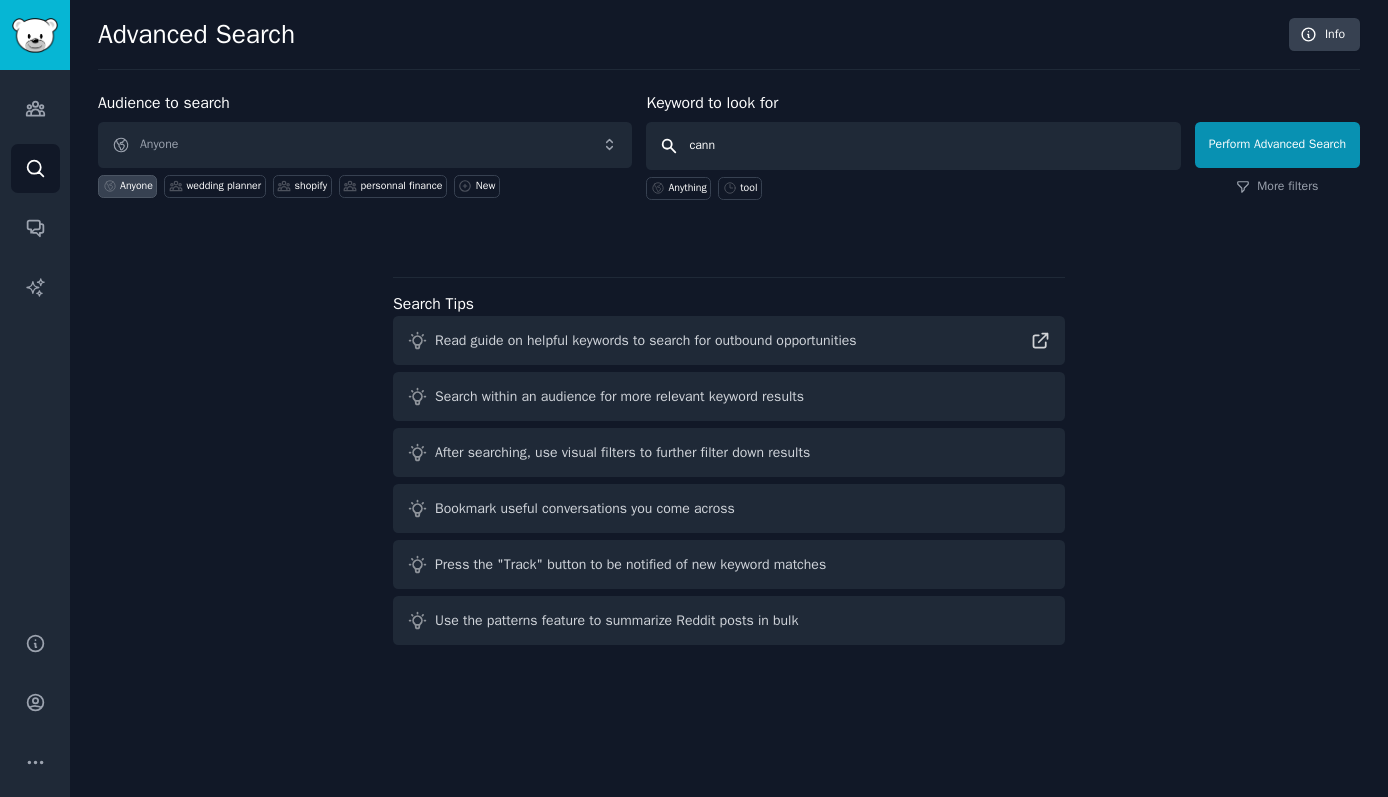 type on "canny" 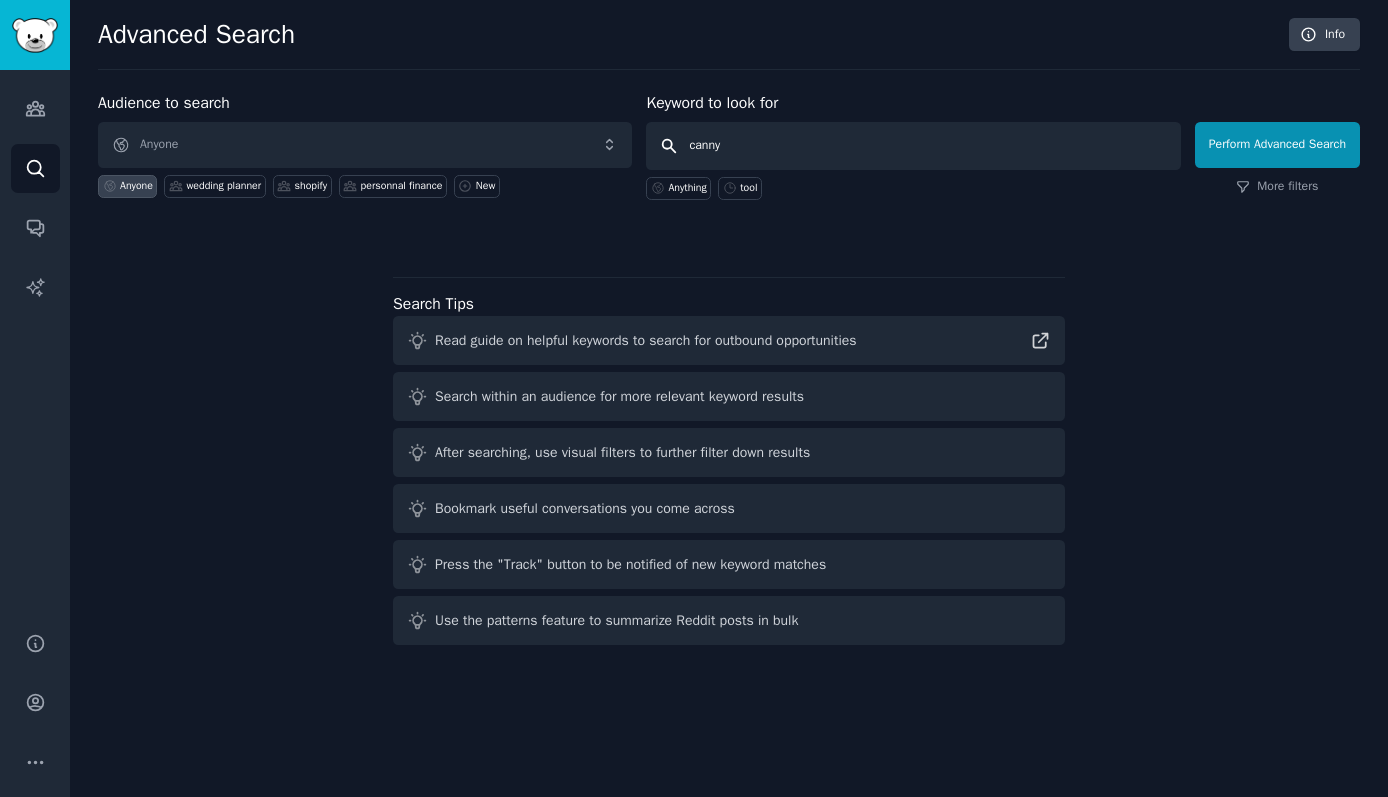 click on "Perform Advanced Search" at bounding box center [1277, 145] 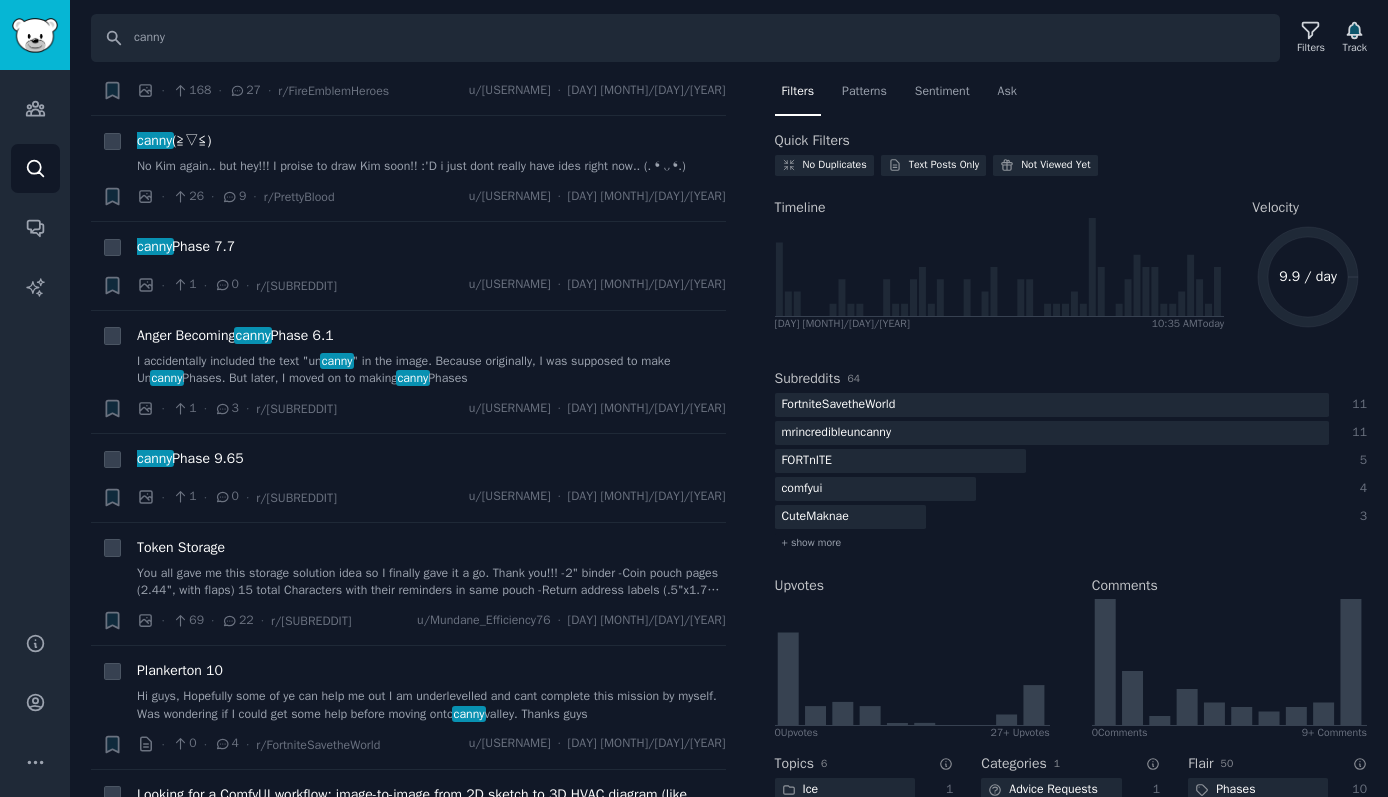 scroll, scrollTop: 0, scrollLeft: 0, axis: both 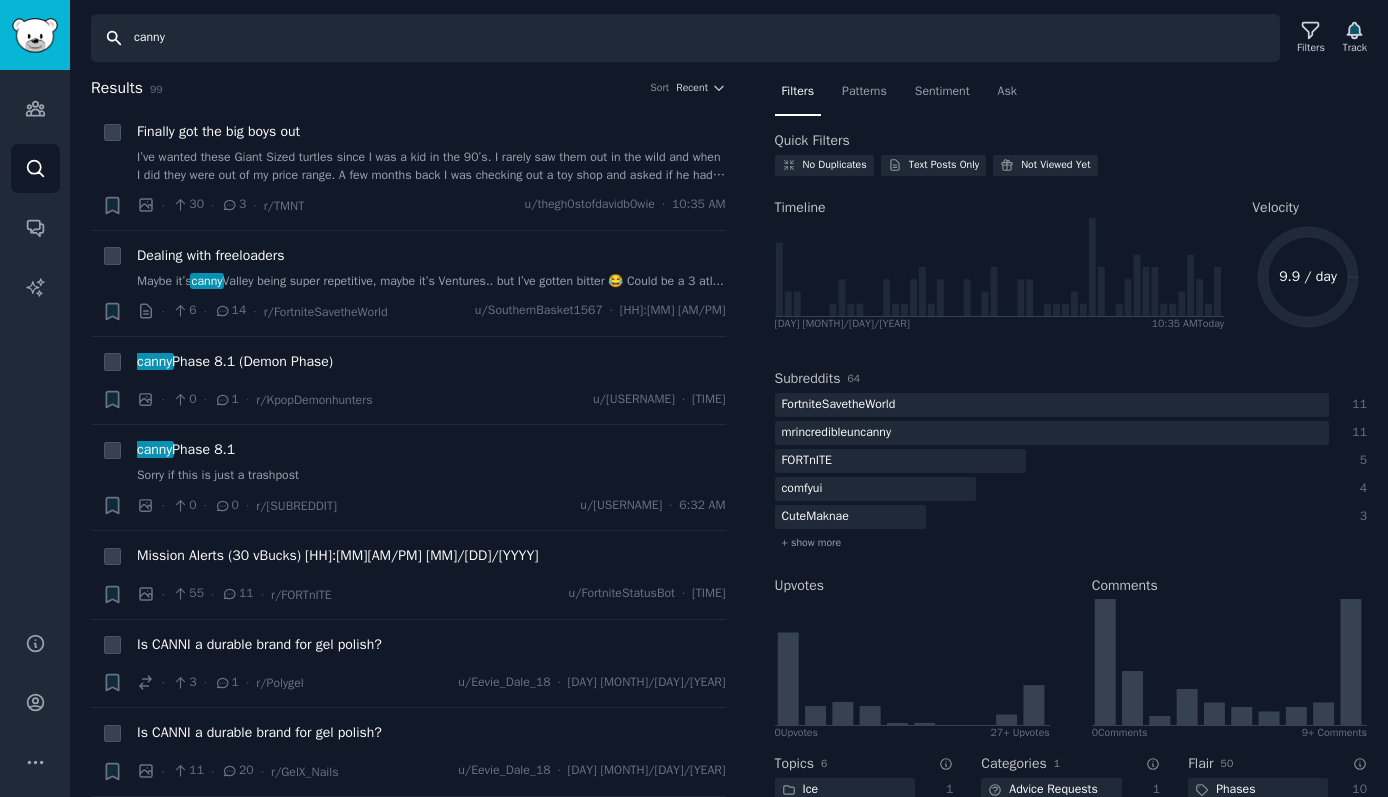 click on "canny" at bounding box center [685, 38] 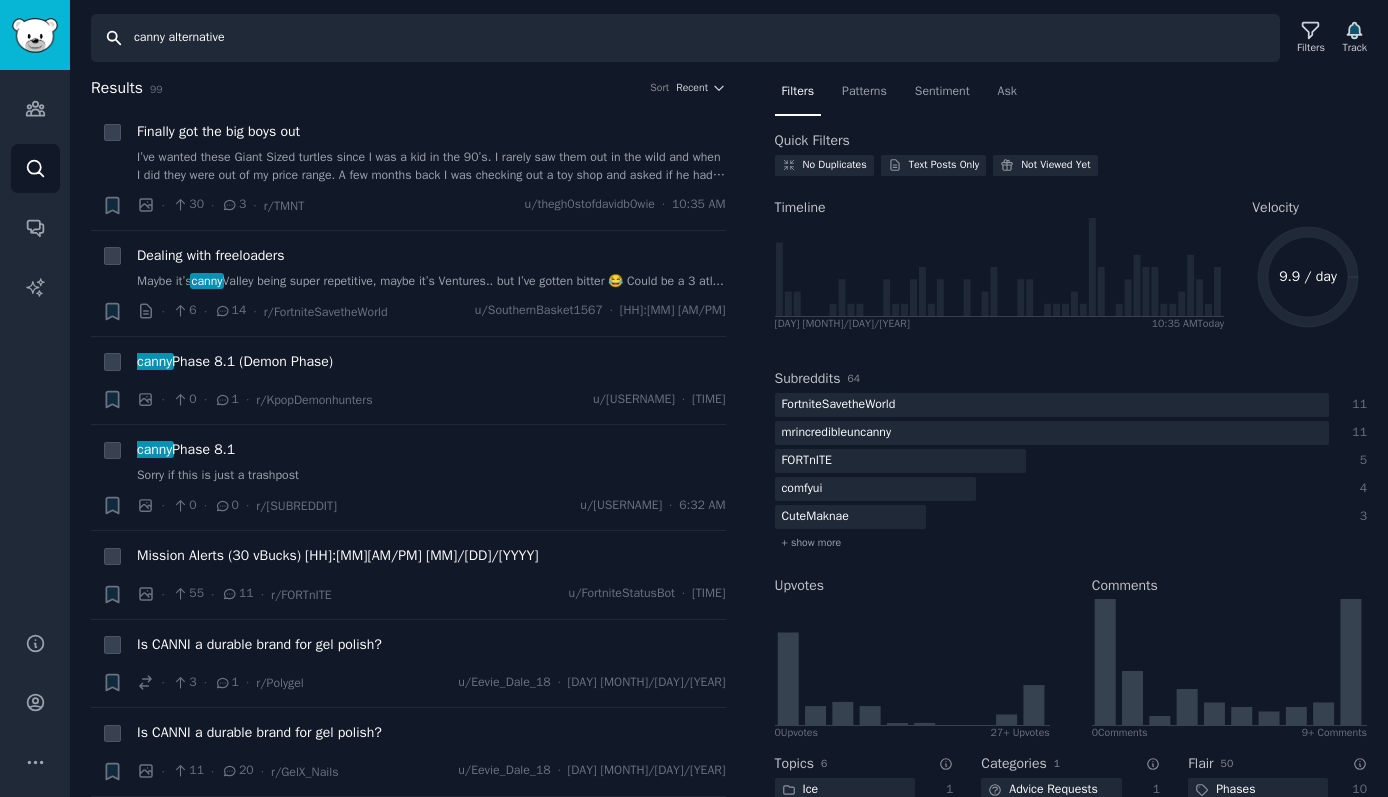 type on "canny alternative" 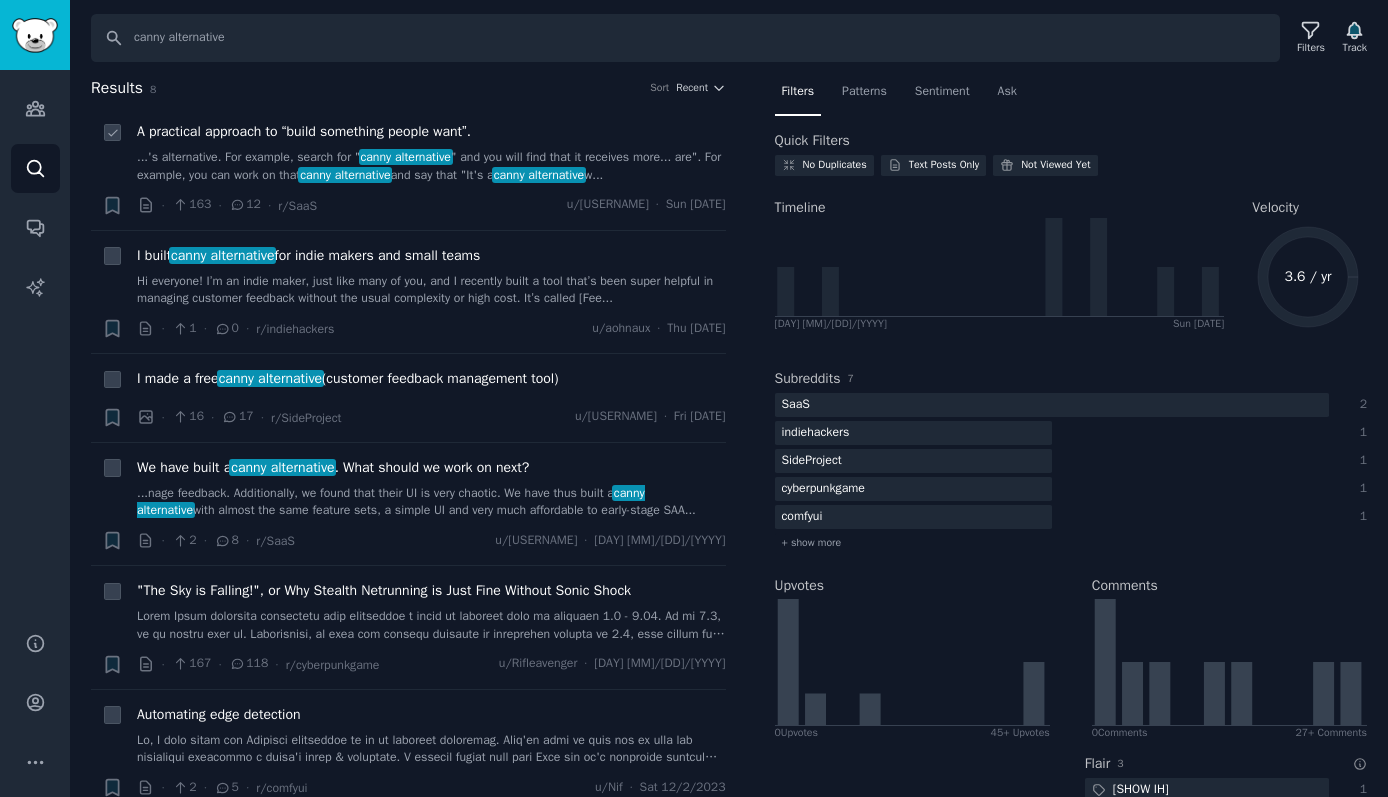click on "...'s alternative. For example, search for " canny alternative " and you will find that it receives more... are".
For example, you can work on that  canny alternative  and say that "It's a  canny alternative  w..." at bounding box center [431, 166] 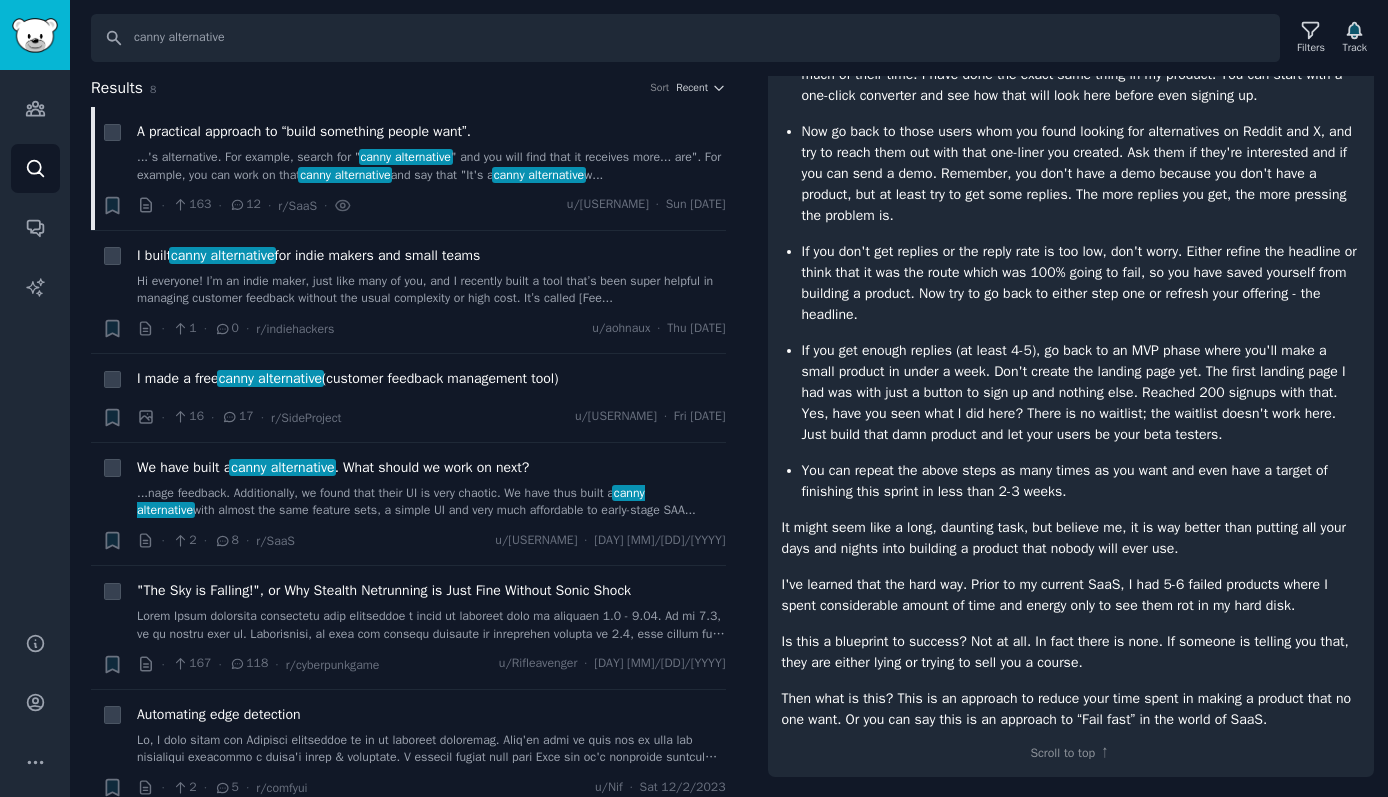 scroll, scrollTop: 0, scrollLeft: 0, axis: both 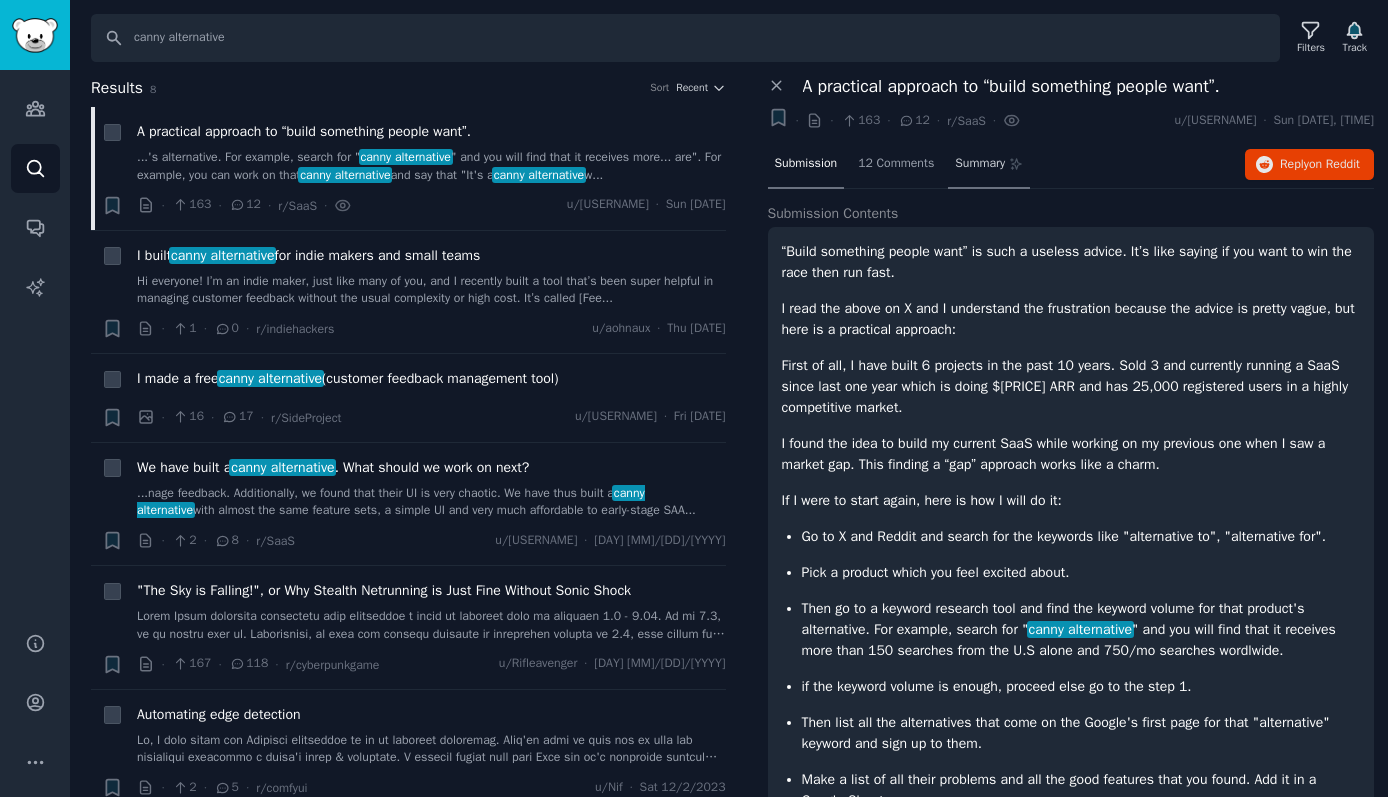 click on "Summary" at bounding box center [980, 164] 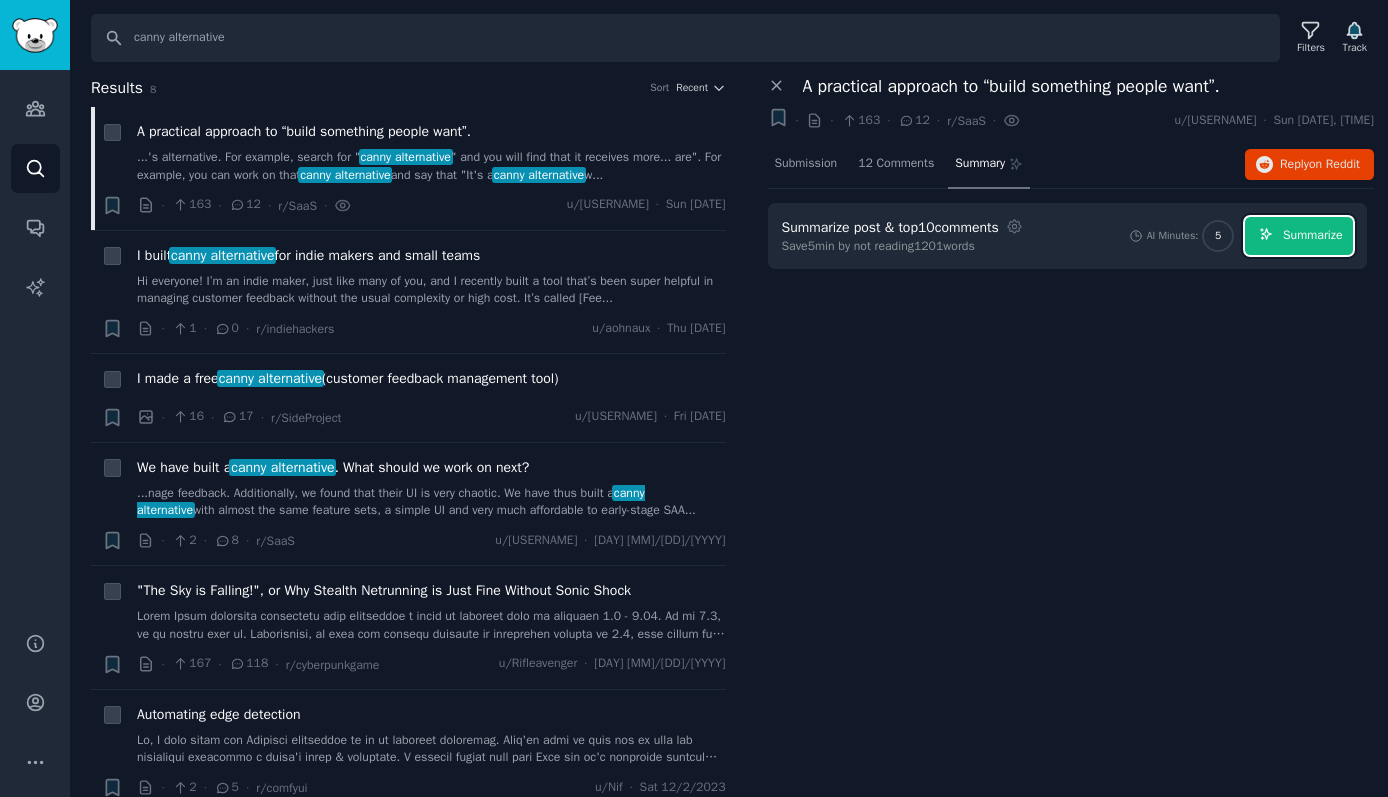 click on "Summarize" at bounding box center [1312, 236] 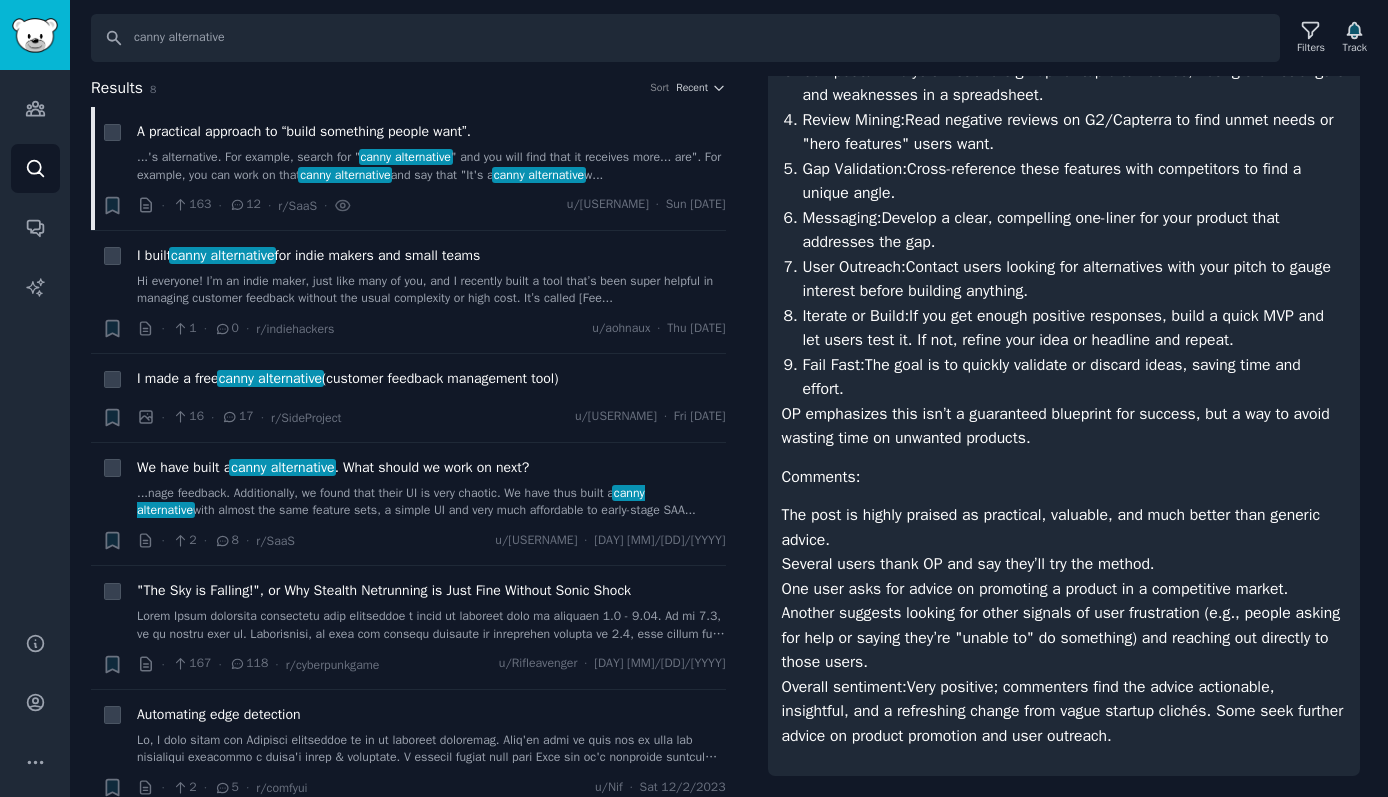 scroll, scrollTop: 448, scrollLeft: 0, axis: vertical 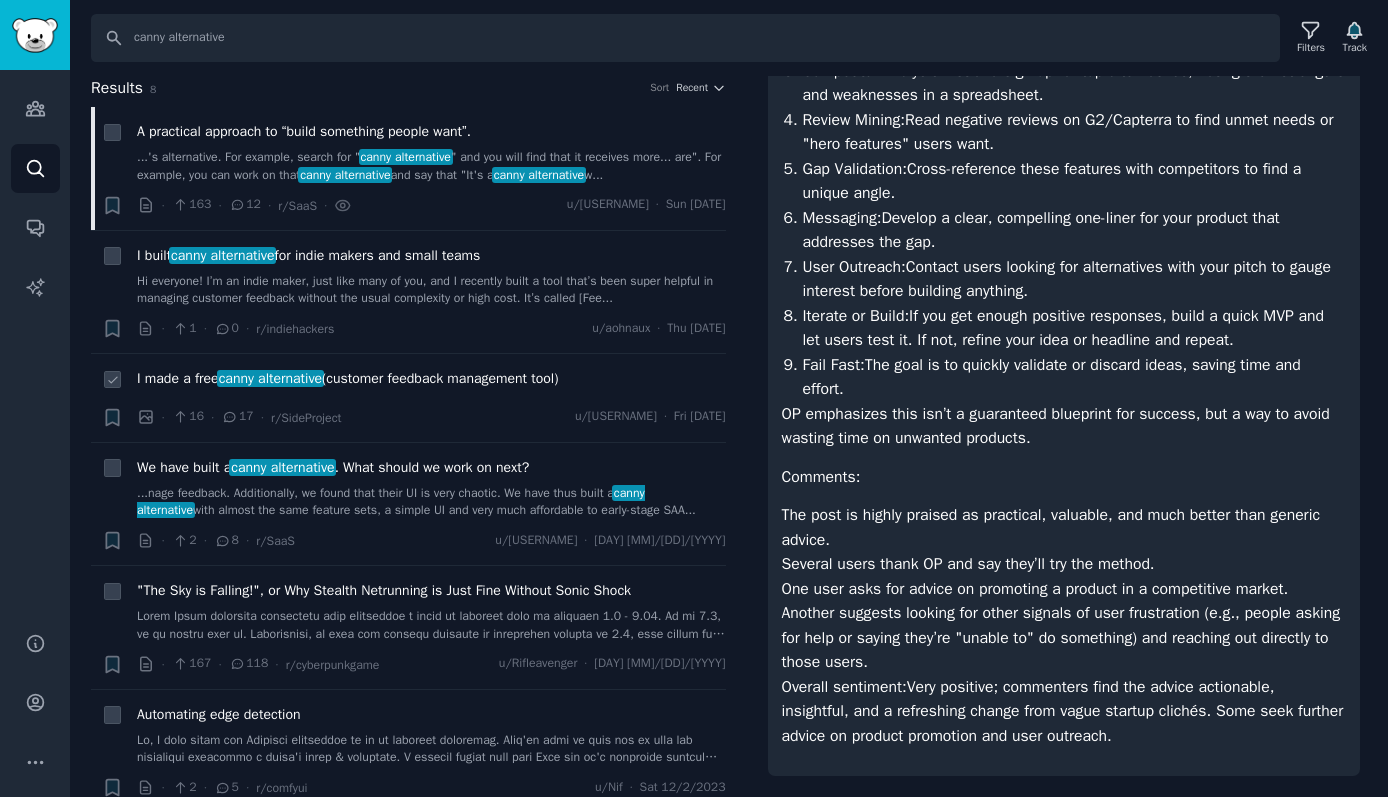 click on "I made a free  canny alternative  (customer feedback management tool)" at bounding box center (347, 378) 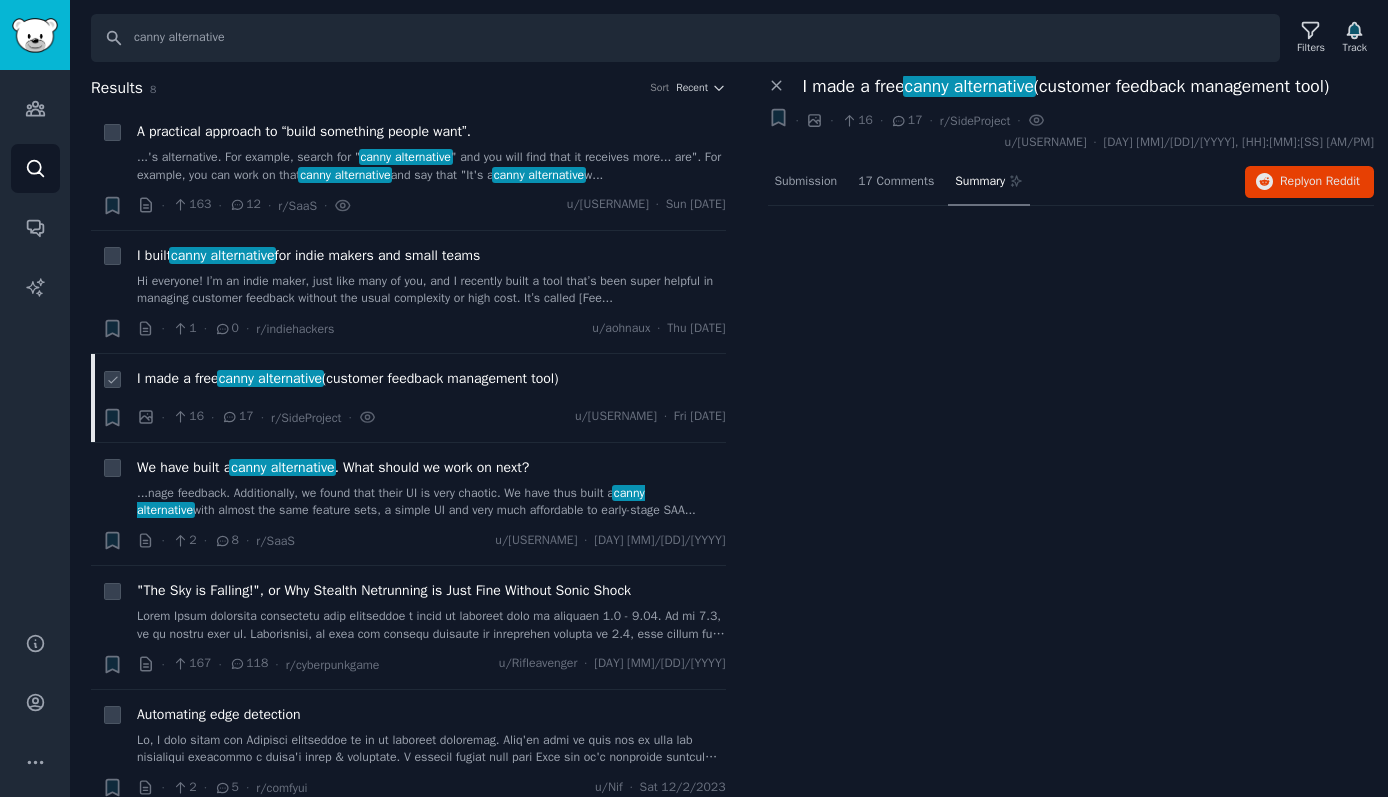 scroll, scrollTop: 0, scrollLeft: 0, axis: both 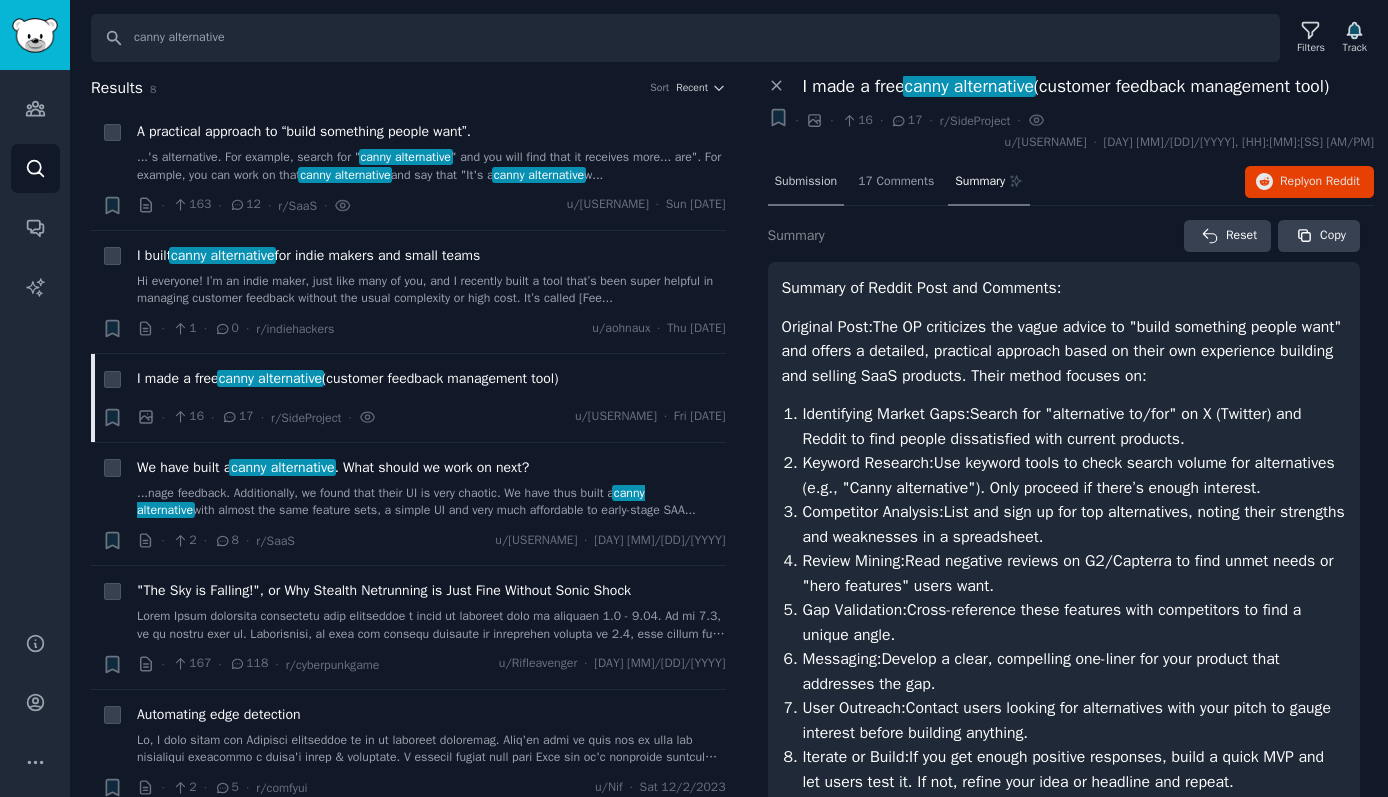click on "Submission" at bounding box center (806, 182) 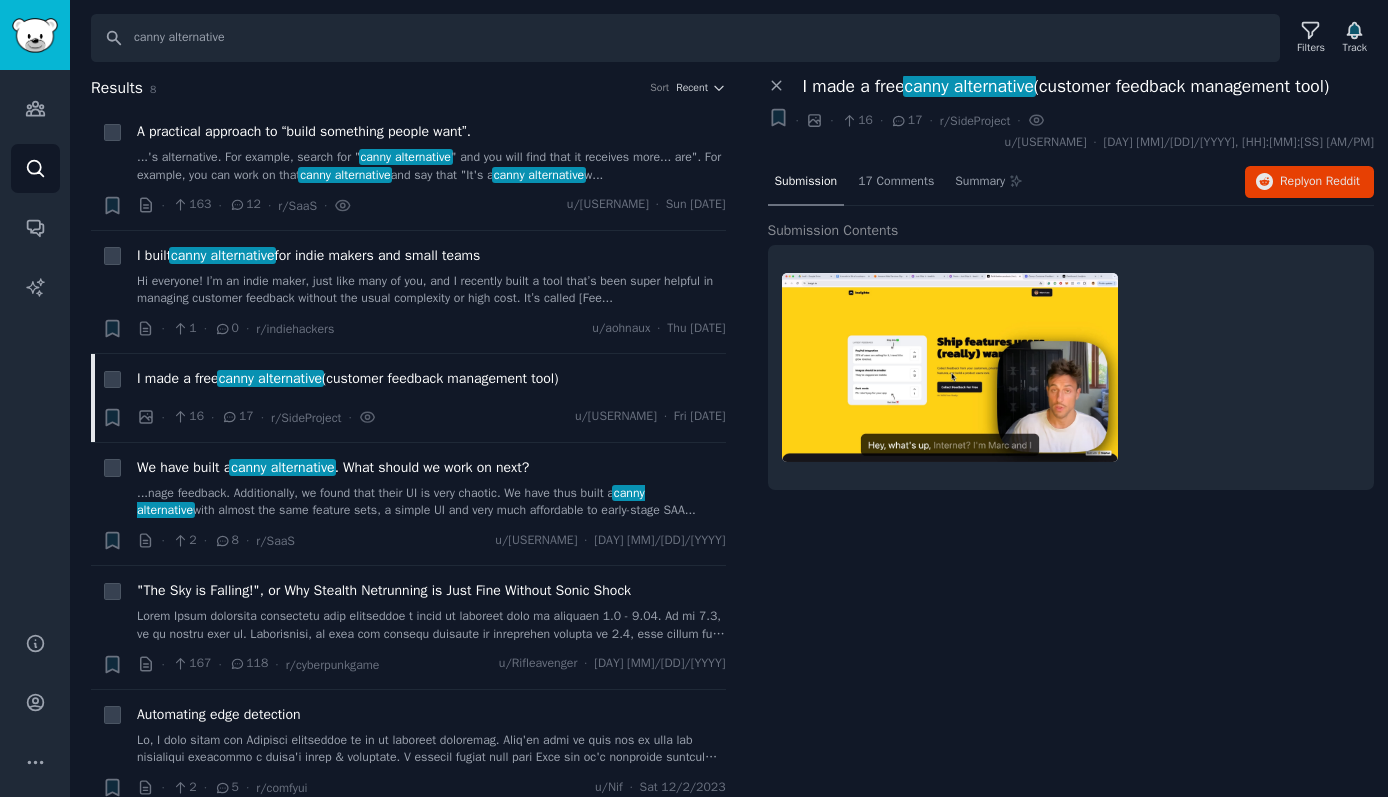 click at bounding box center (950, 367) 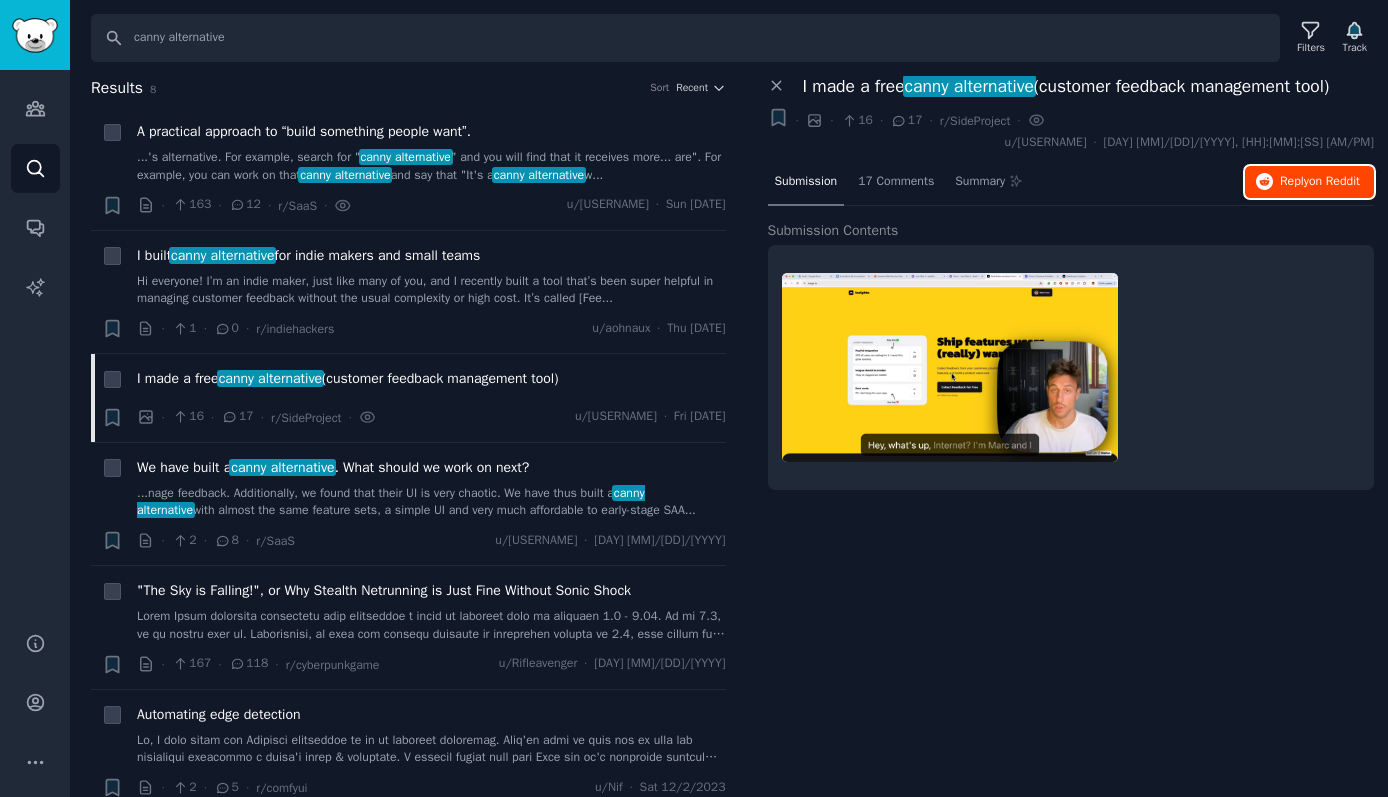 click on "Reply  on Reddit" at bounding box center [1320, 182] 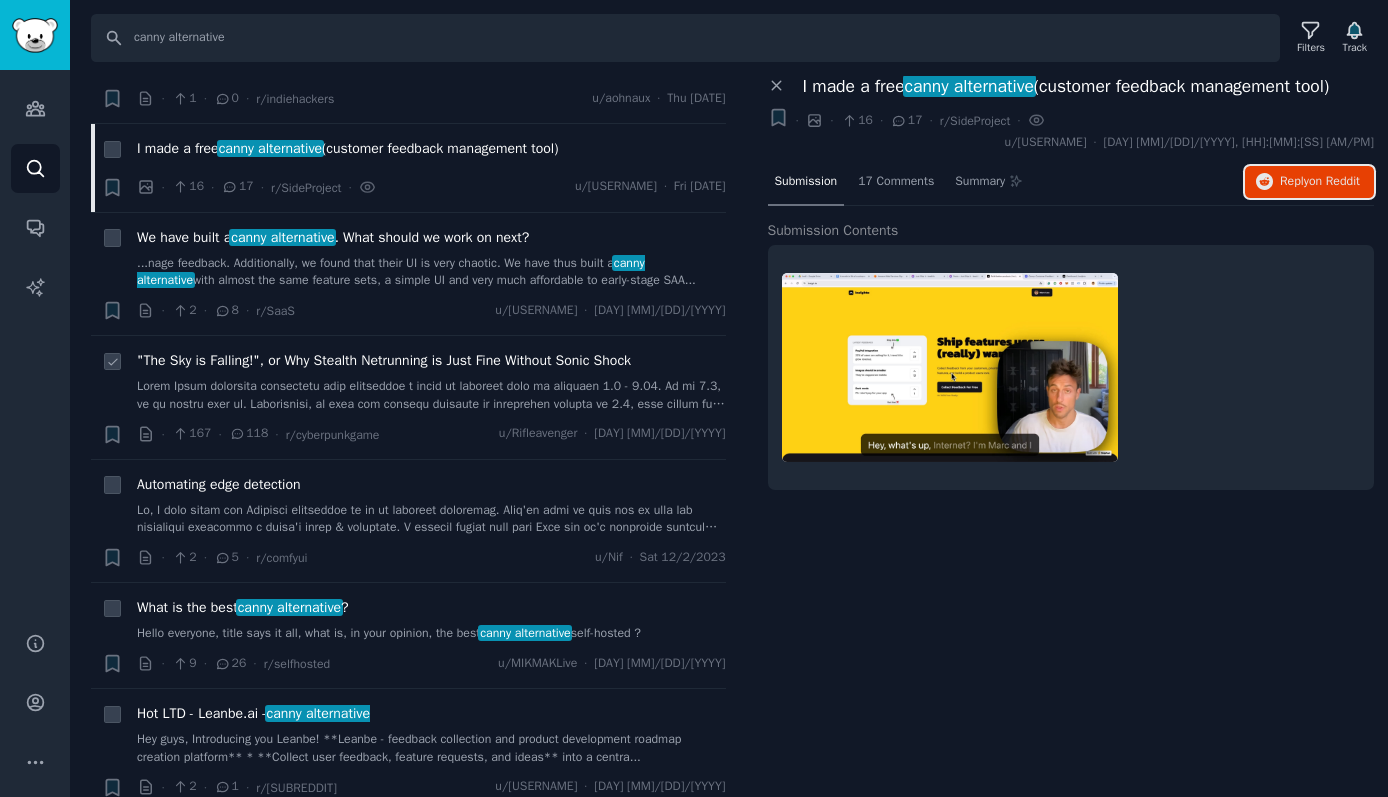scroll, scrollTop: 228, scrollLeft: 0, axis: vertical 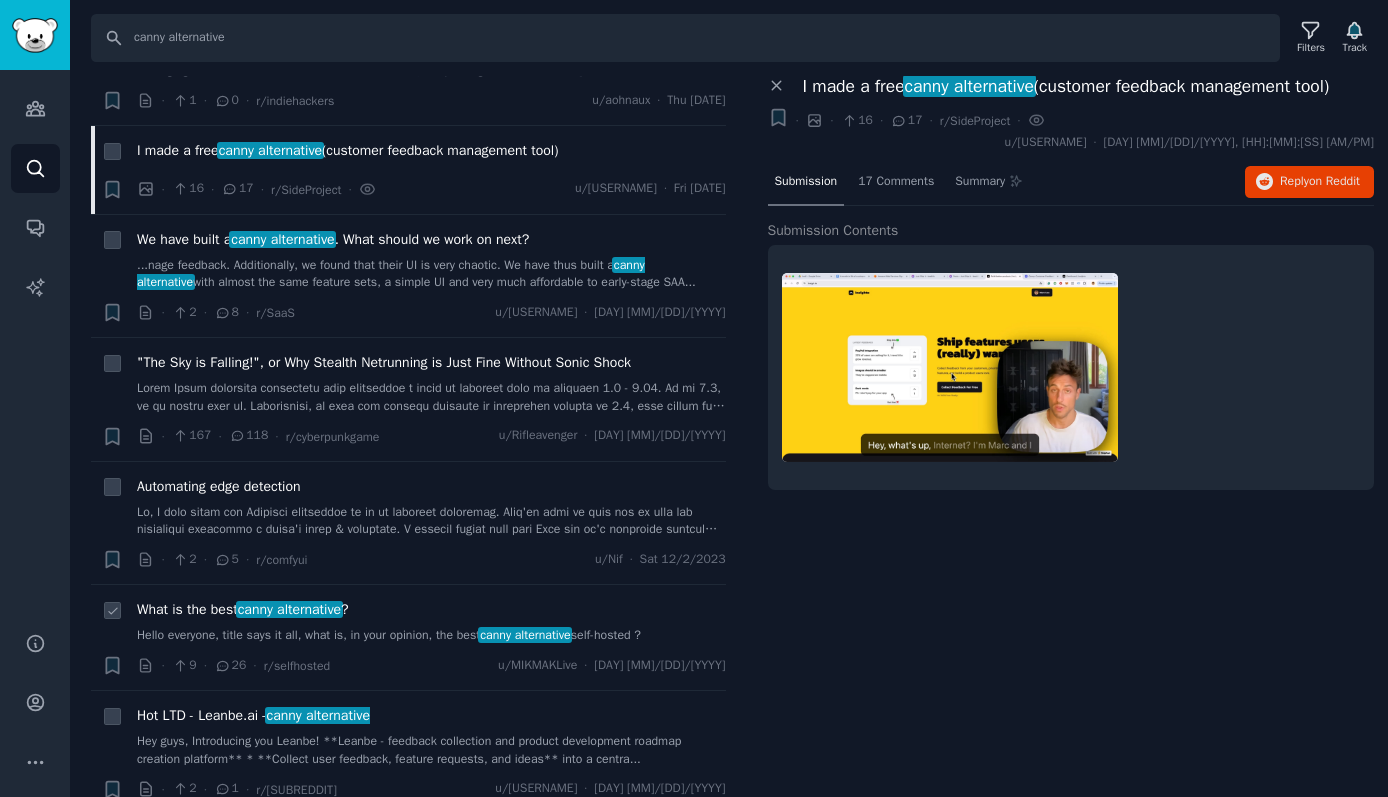 click on "What is the best  canny alternative  ? Hello everyone, title says it all, what is, in your opinion, the best  canny alternative  self-hosted ?" at bounding box center (431, 622) 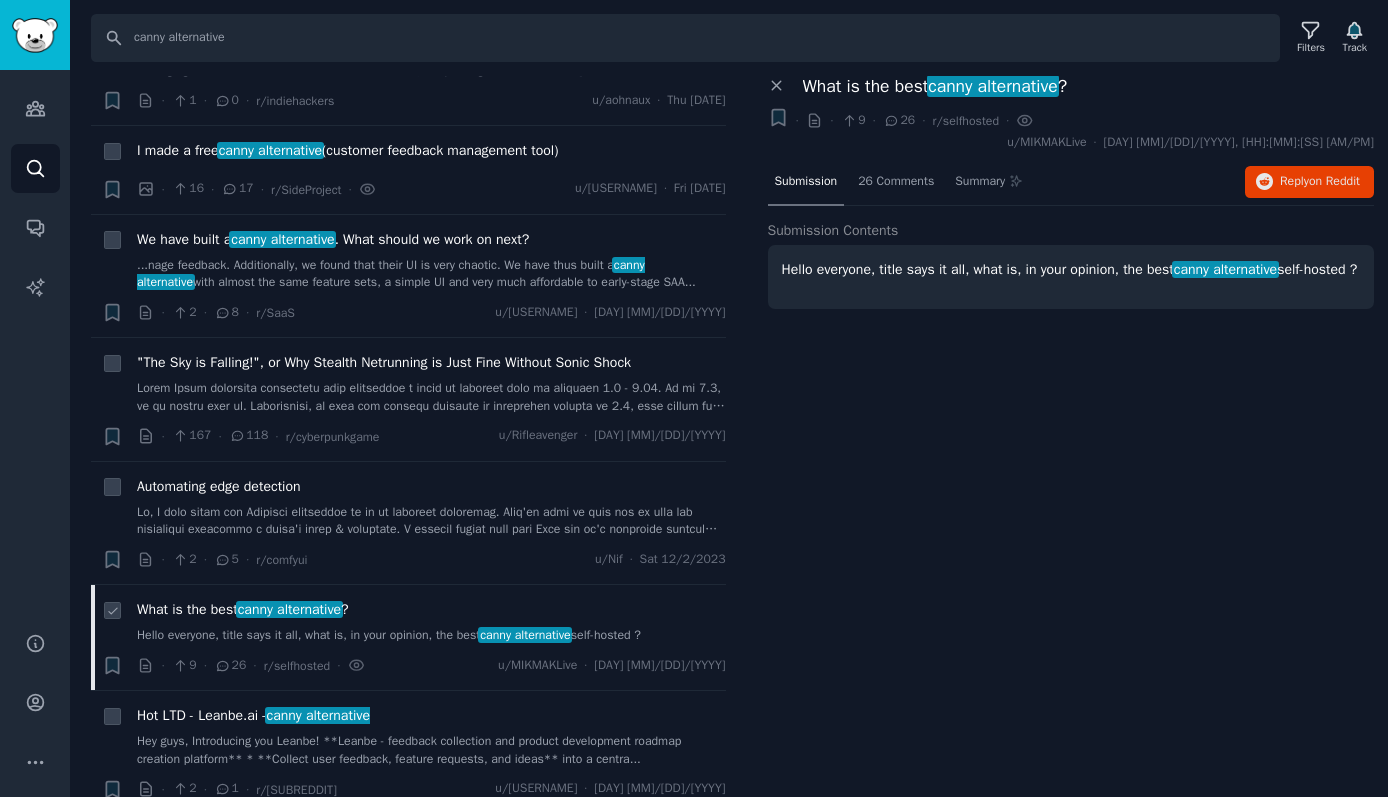 click on "canny alternative" at bounding box center [289, 609] 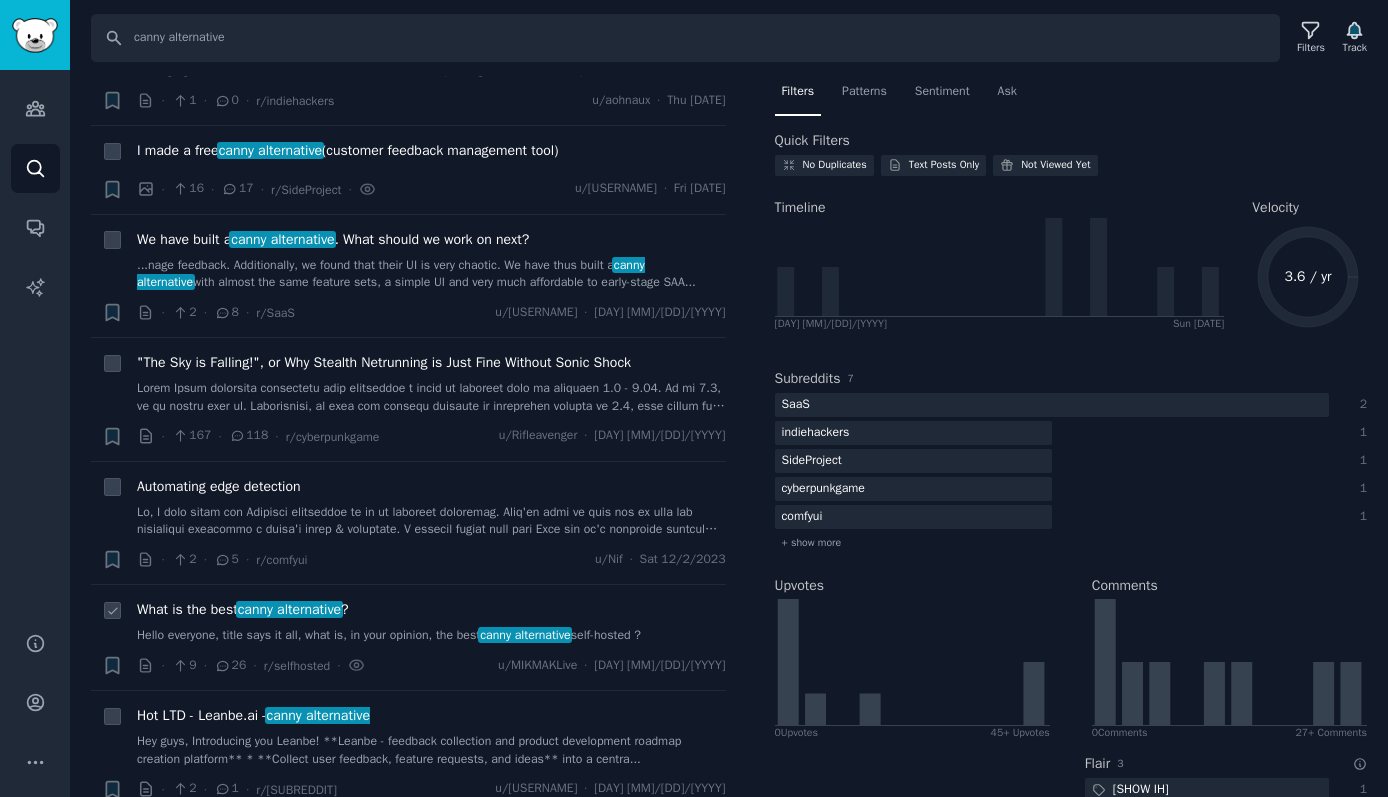 click on "canny alternative" at bounding box center [289, 609] 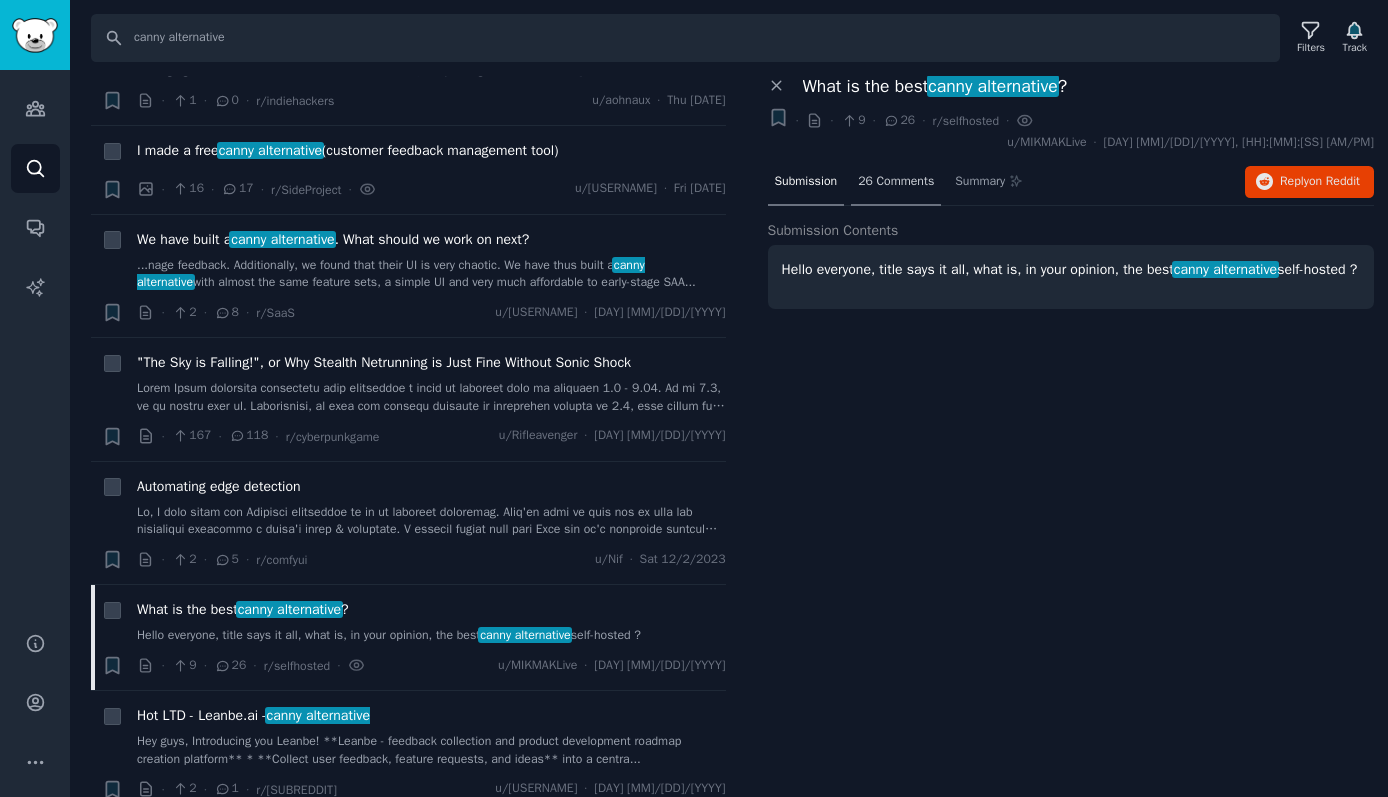 click on "26 Comments" at bounding box center (896, 182) 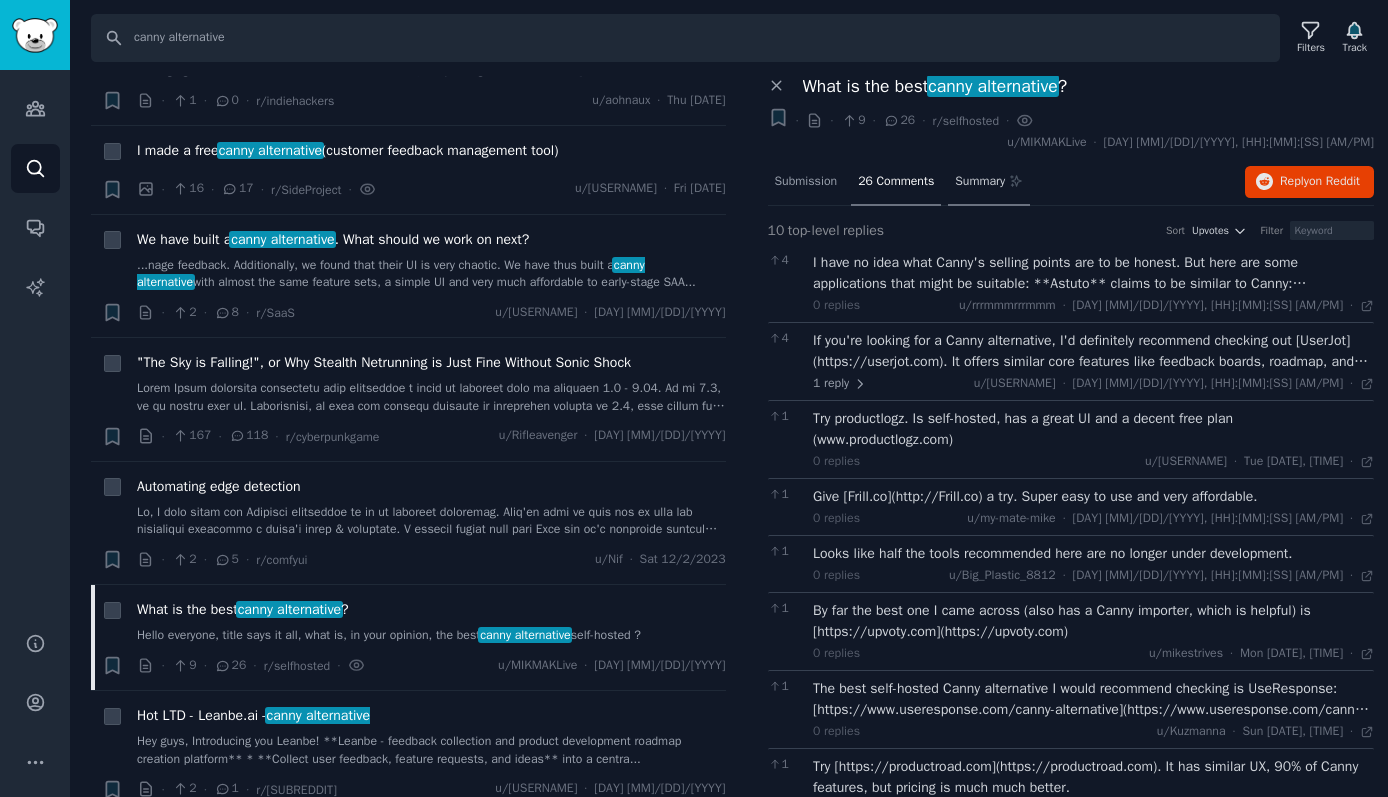 click on "Summary" at bounding box center (980, 182) 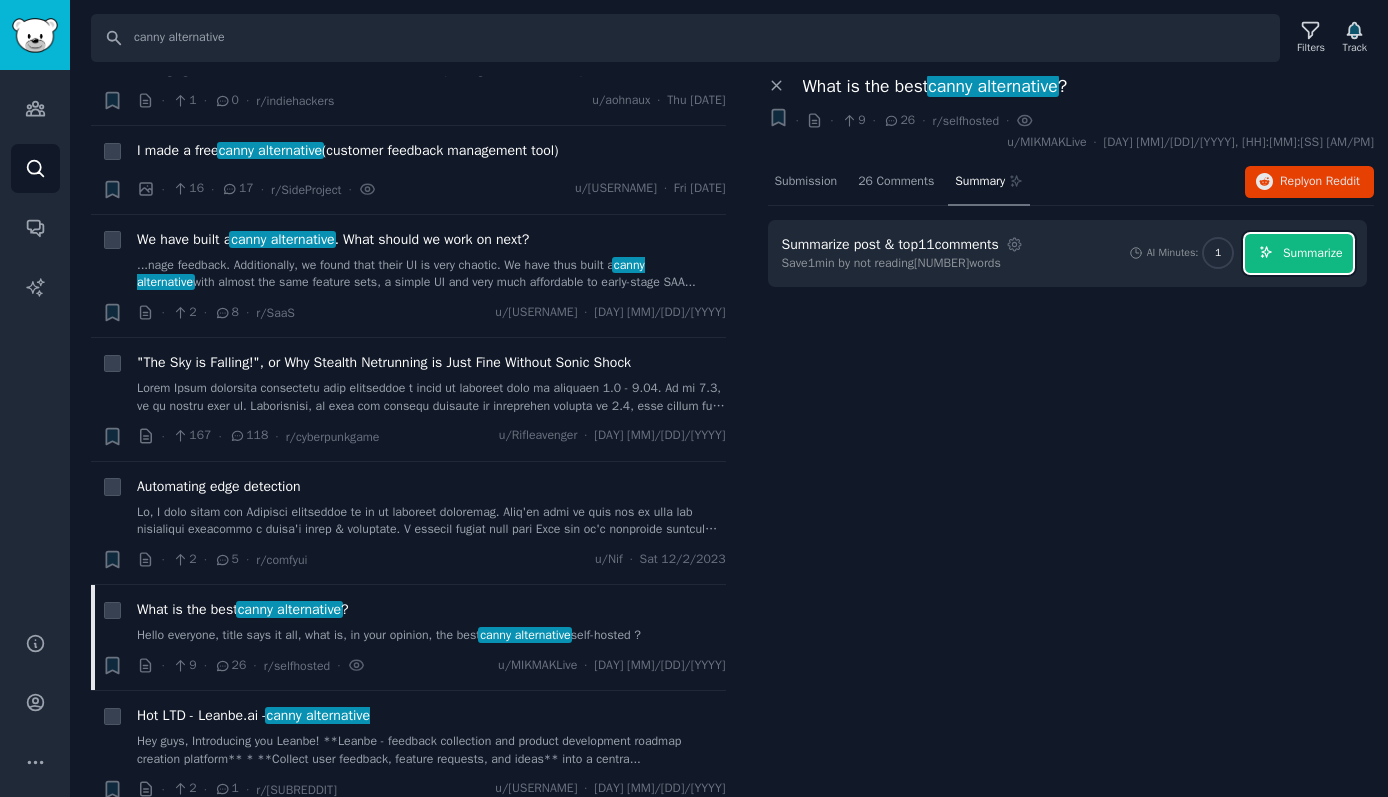 click on "Summarize" at bounding box center [1299, 253] 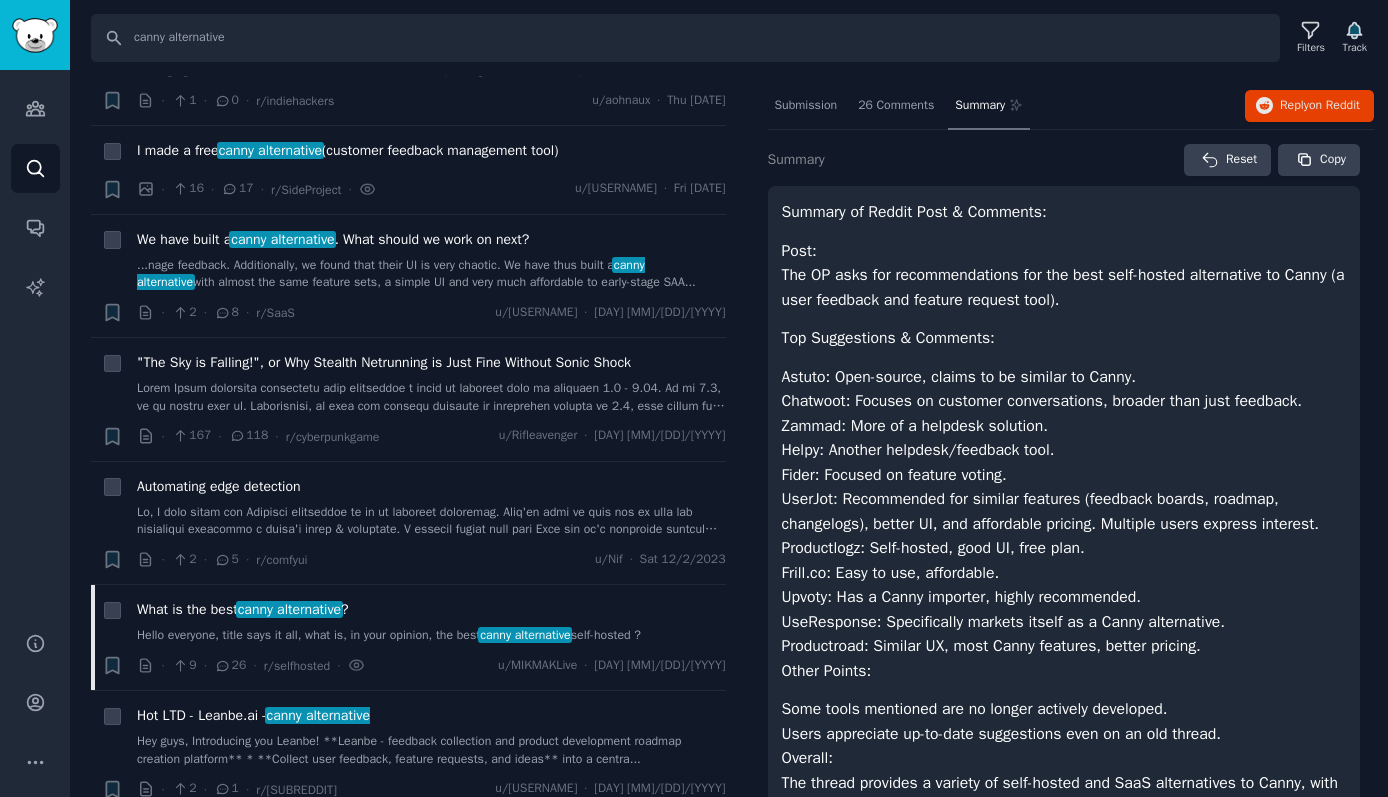 scroll, scrollTop: 203, scrollLeft: 0, axis: vertical 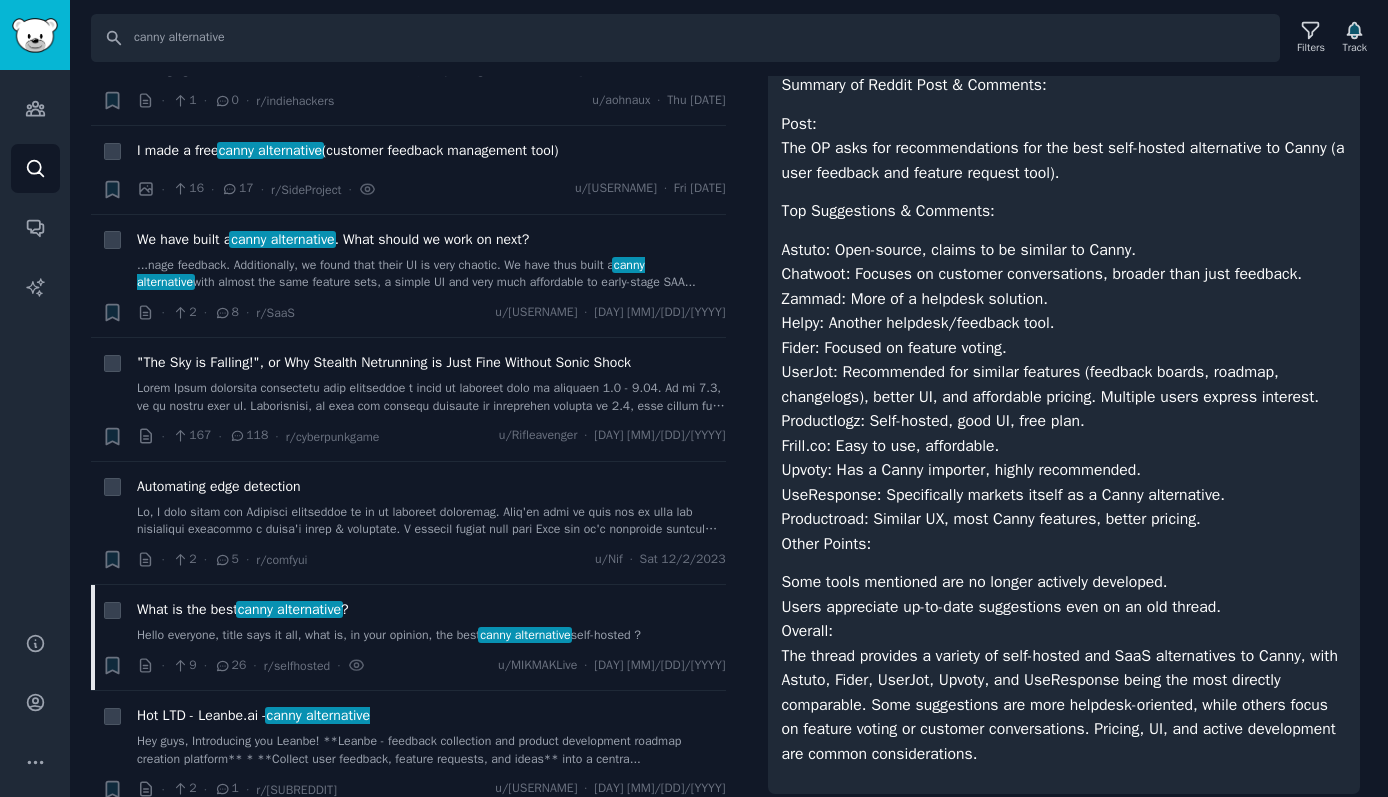 click on "Upvoty" at bounding box center [805, 470] 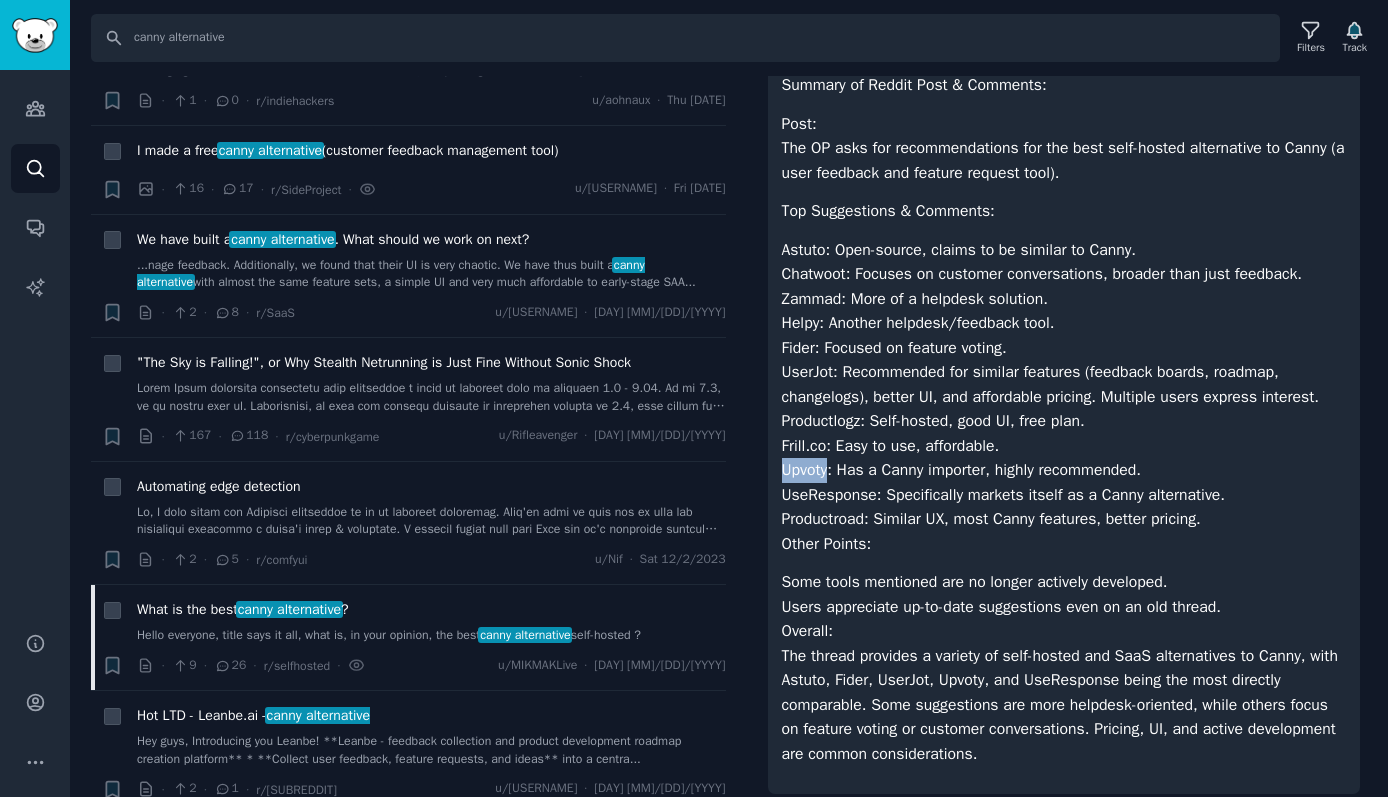 click on "Upvoty" at bounding box center [805, 470] 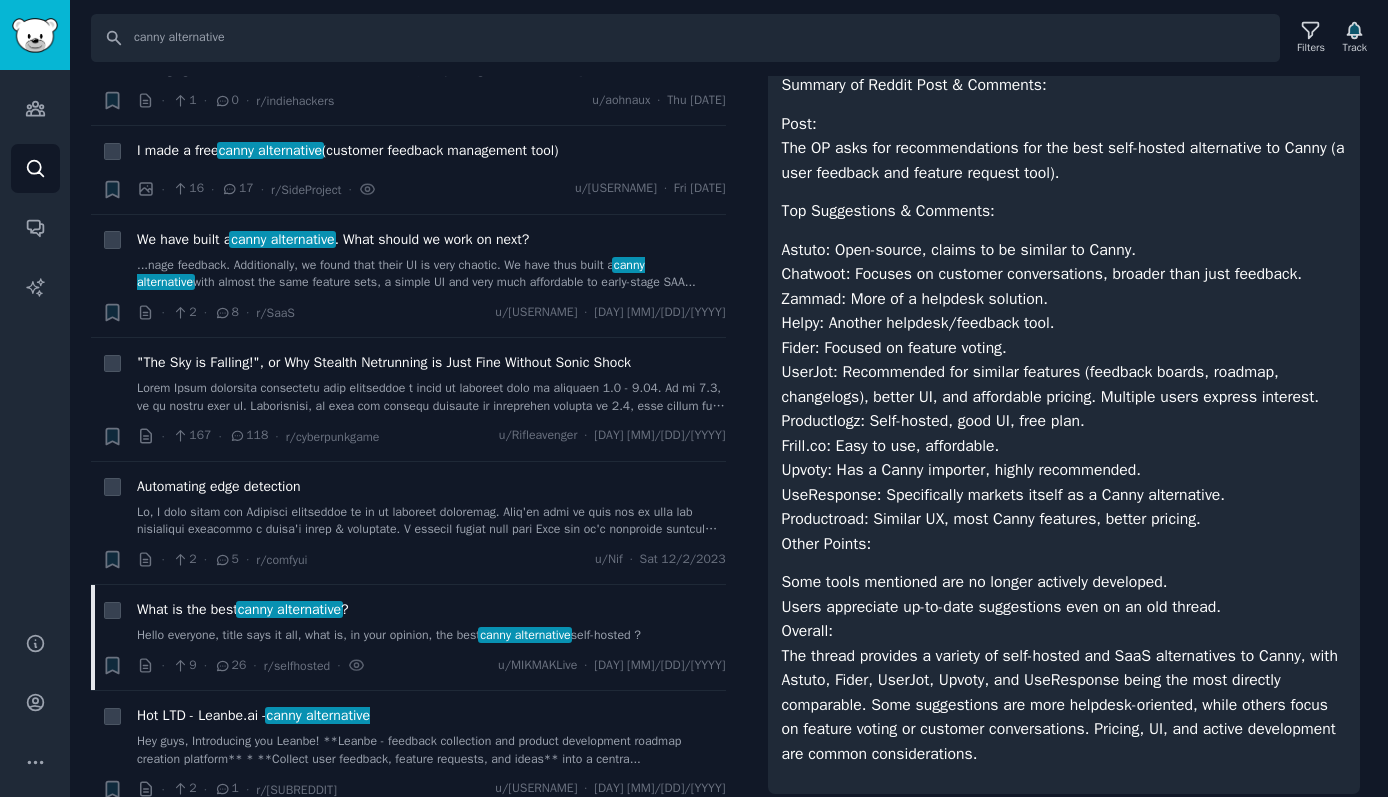 click on "Productroad" at bounding box center (823, 519) 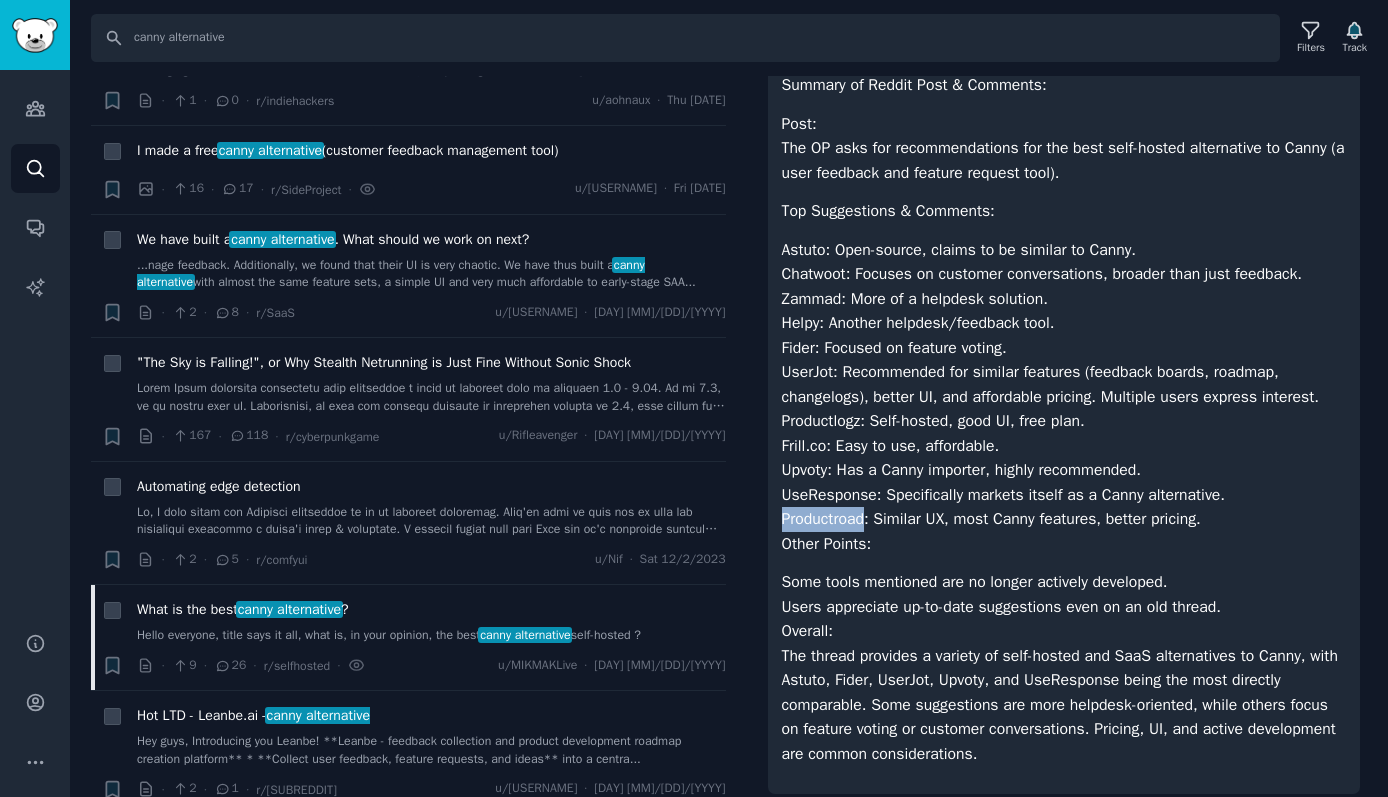 click on "Productroad" at bounding box center [823, 519] 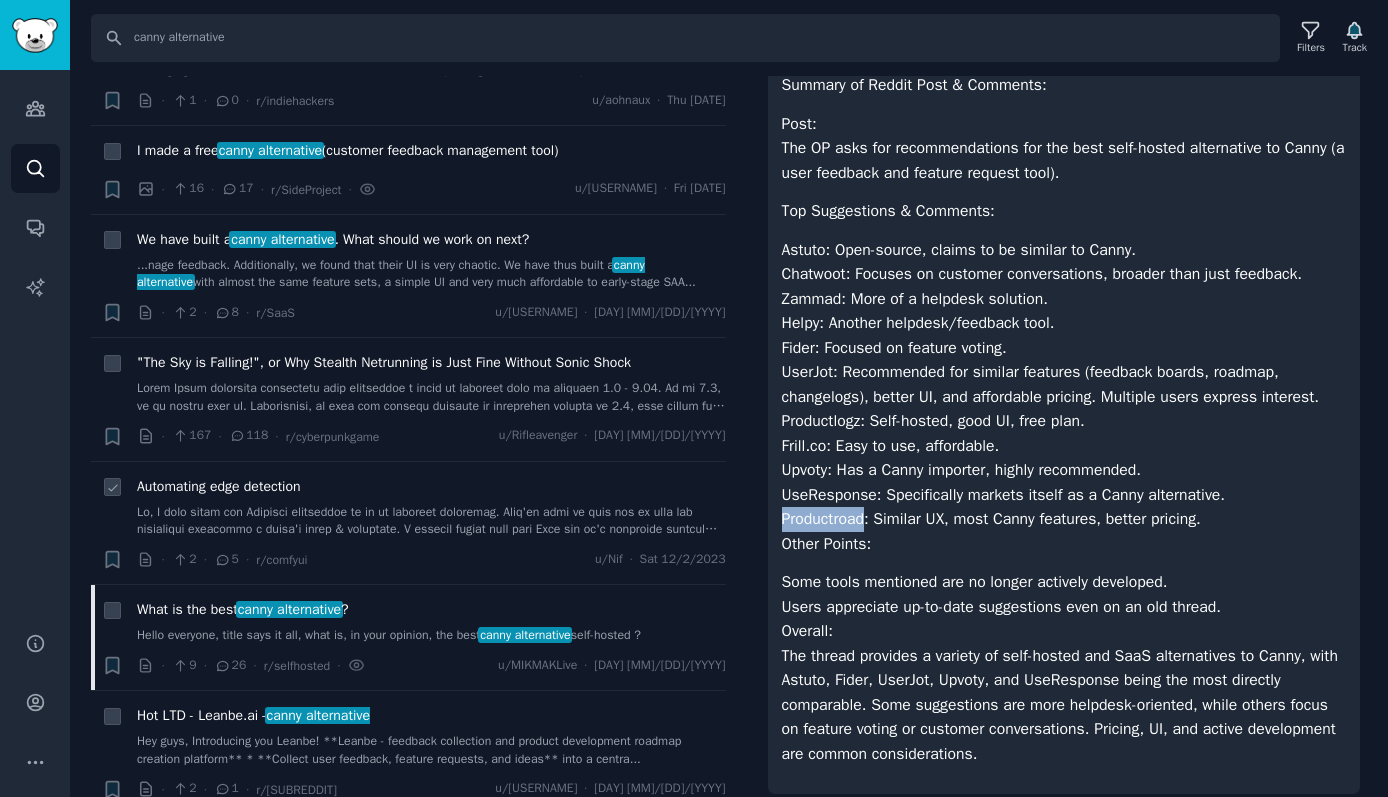 scroll, scrollTop: 315, scrollLeft: 0, axis: vertical 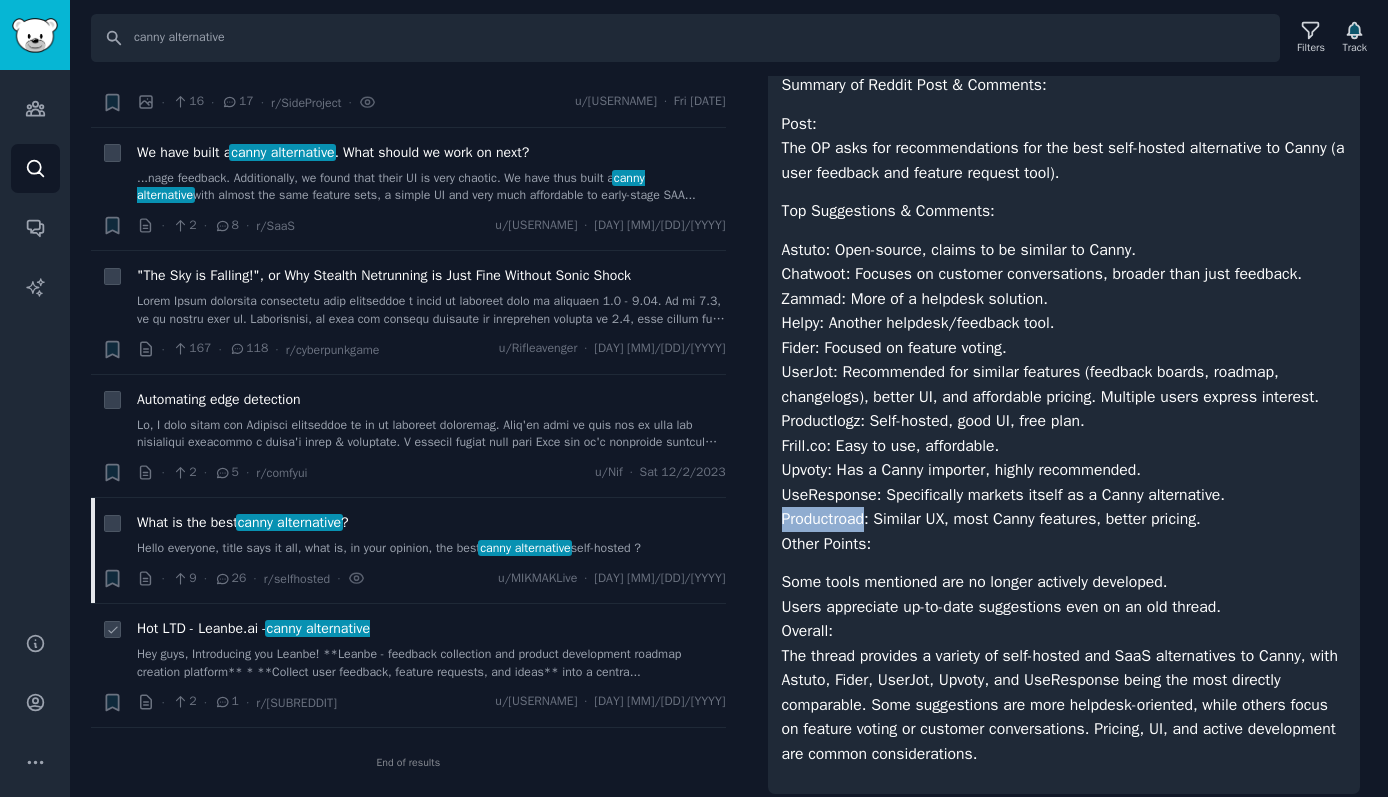 click on "Hot LTD - Leanbe.ai - canny alternative" at bounding box center (253, 628) 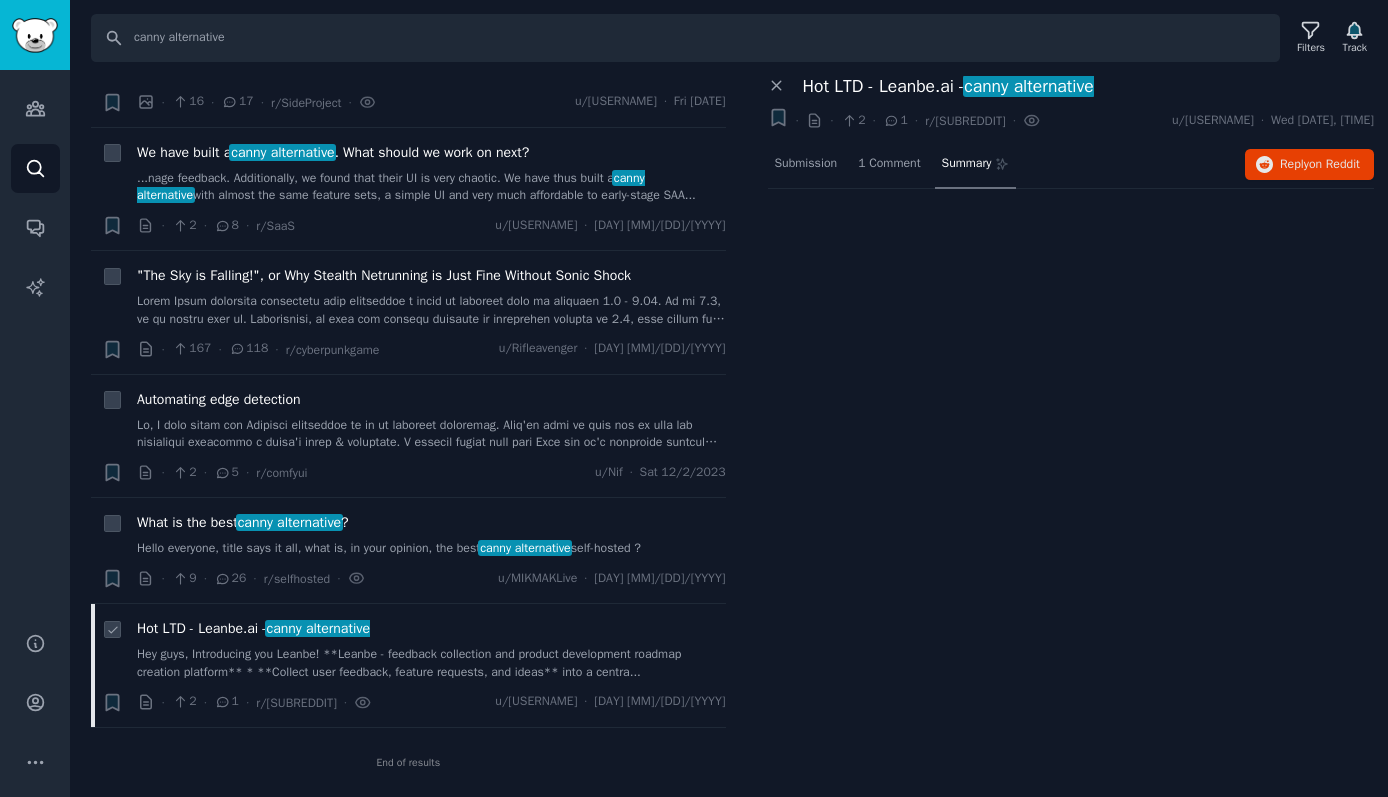 scroll, scrollTop: 0, scrollLeft: 0, axis: both 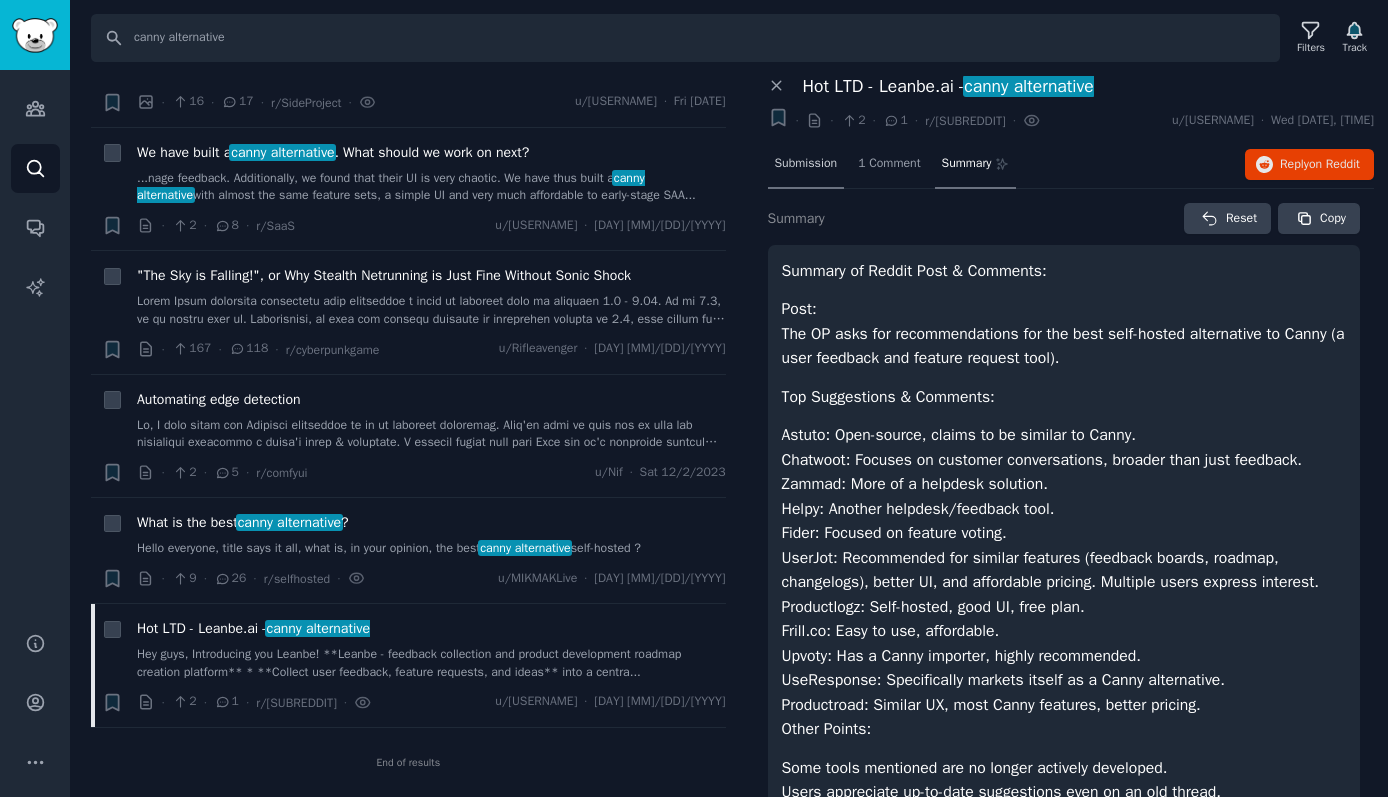 click on "Submission" at bounding box center [806, 164] 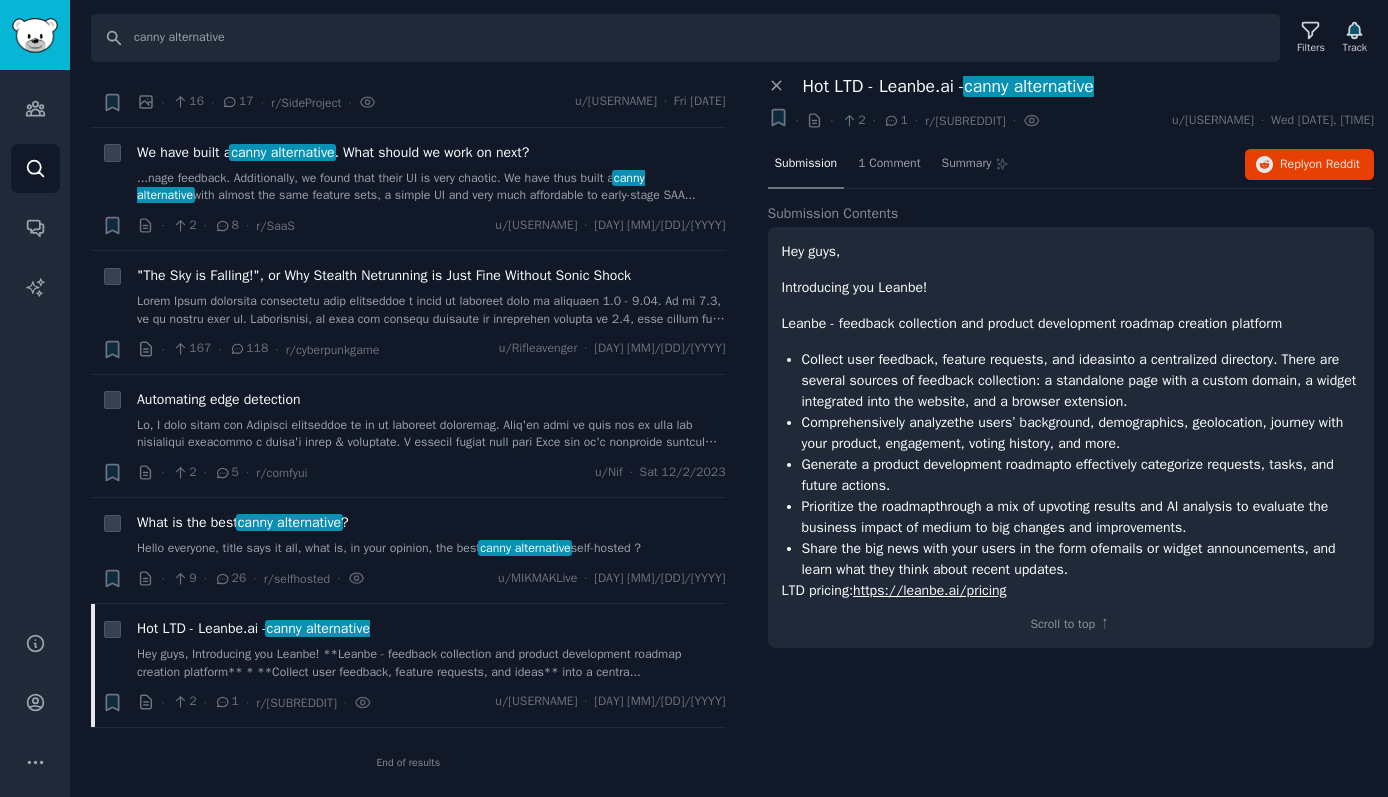 click on "https://leanbe.ai/pricing" at bounding box center (929, 590) 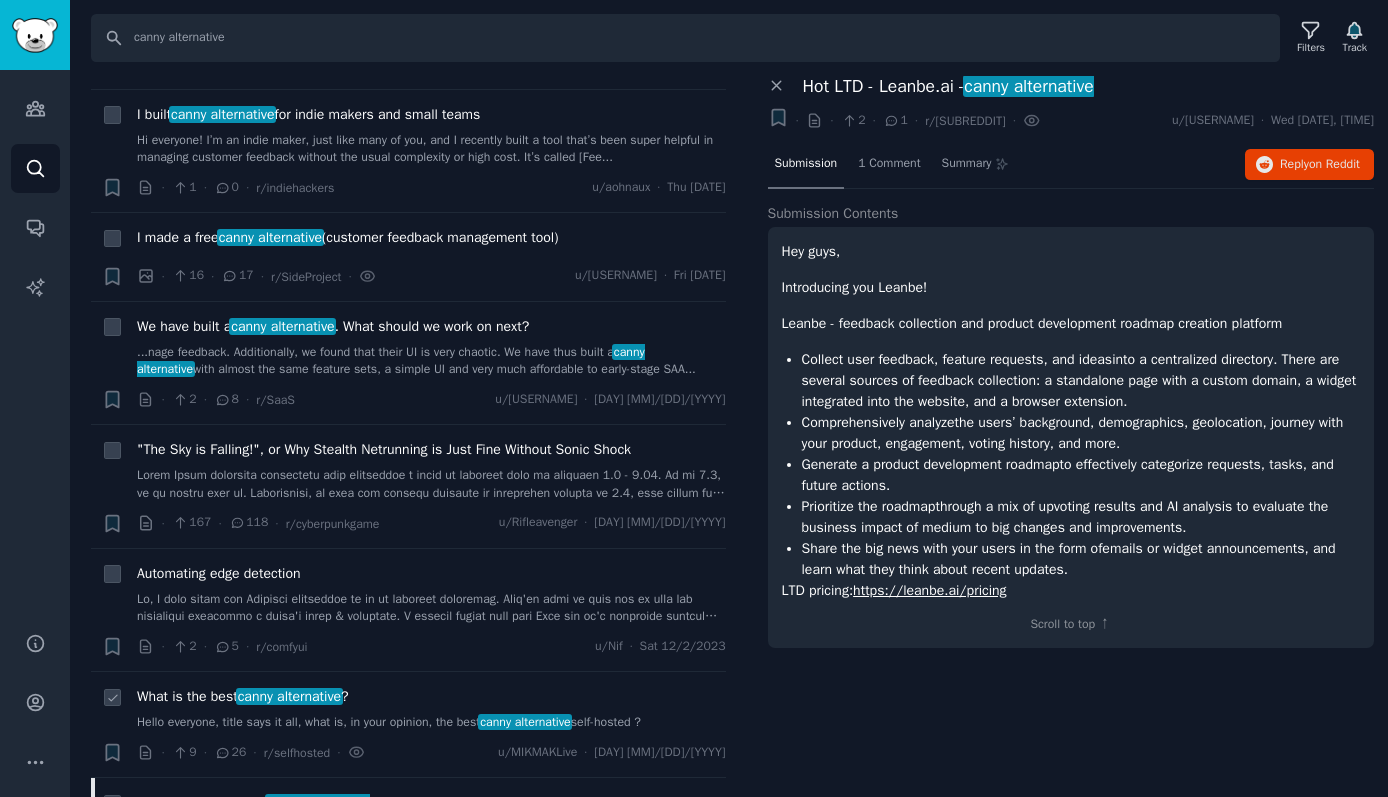 scroll, scrollTop: 0, scrollLeft: 0, axis: both 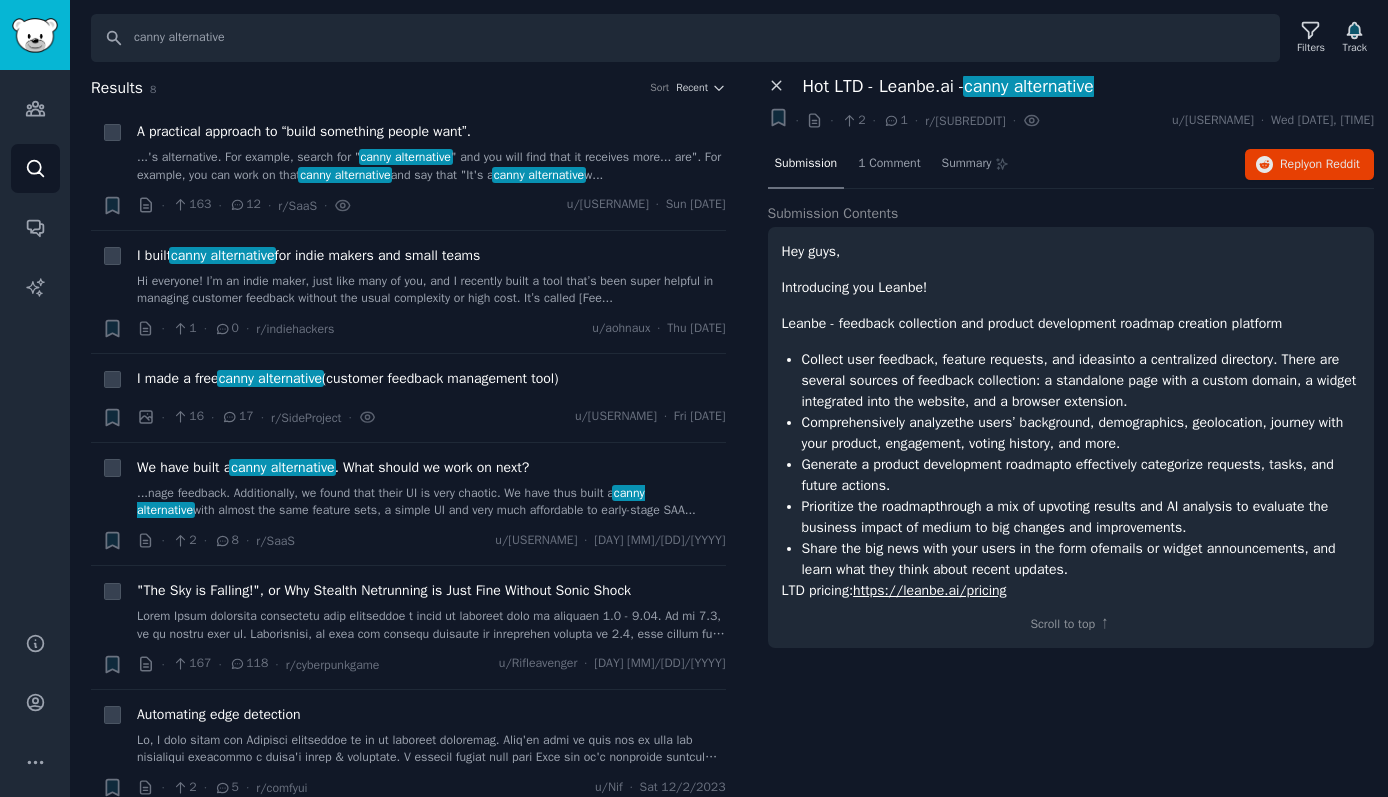 click 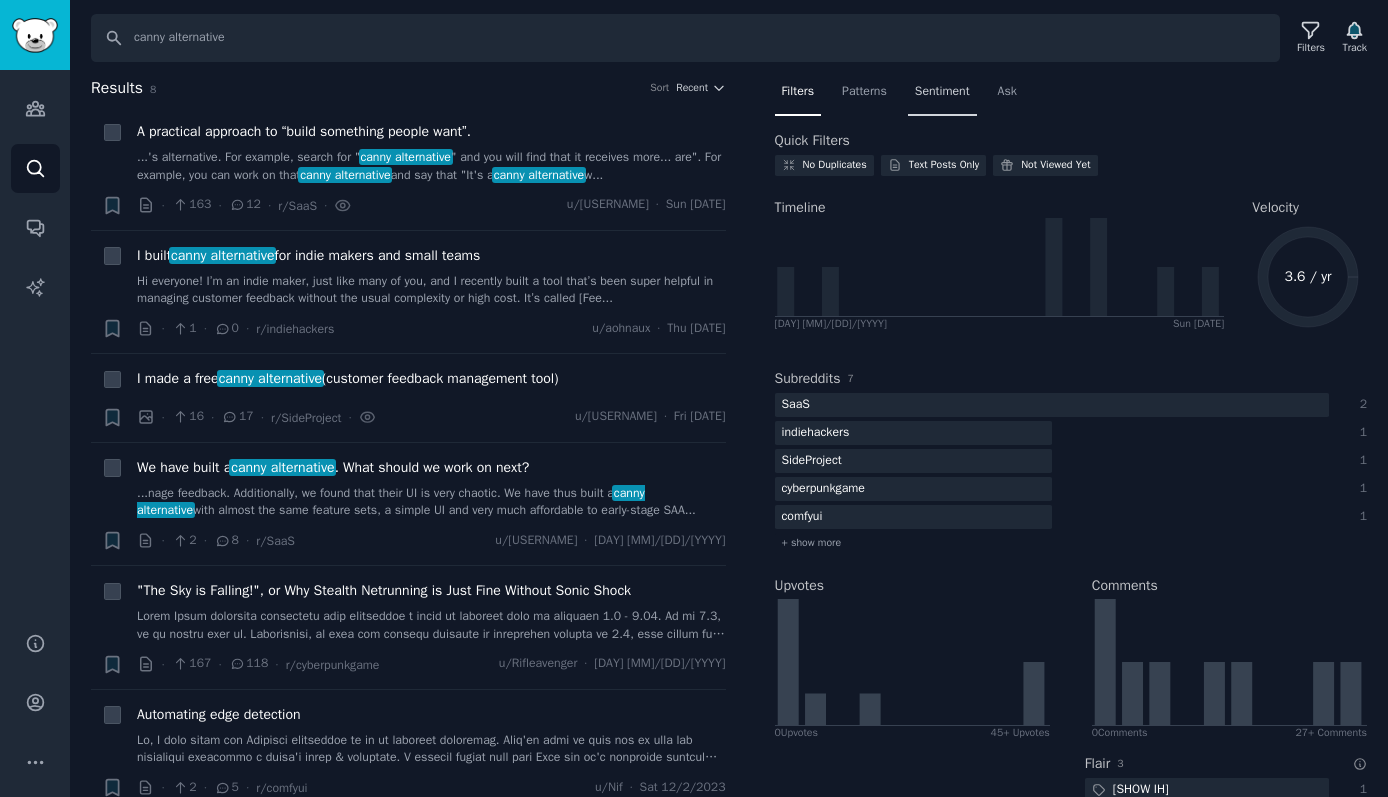 click on "Sentiment" at bounding box center [942, 92] 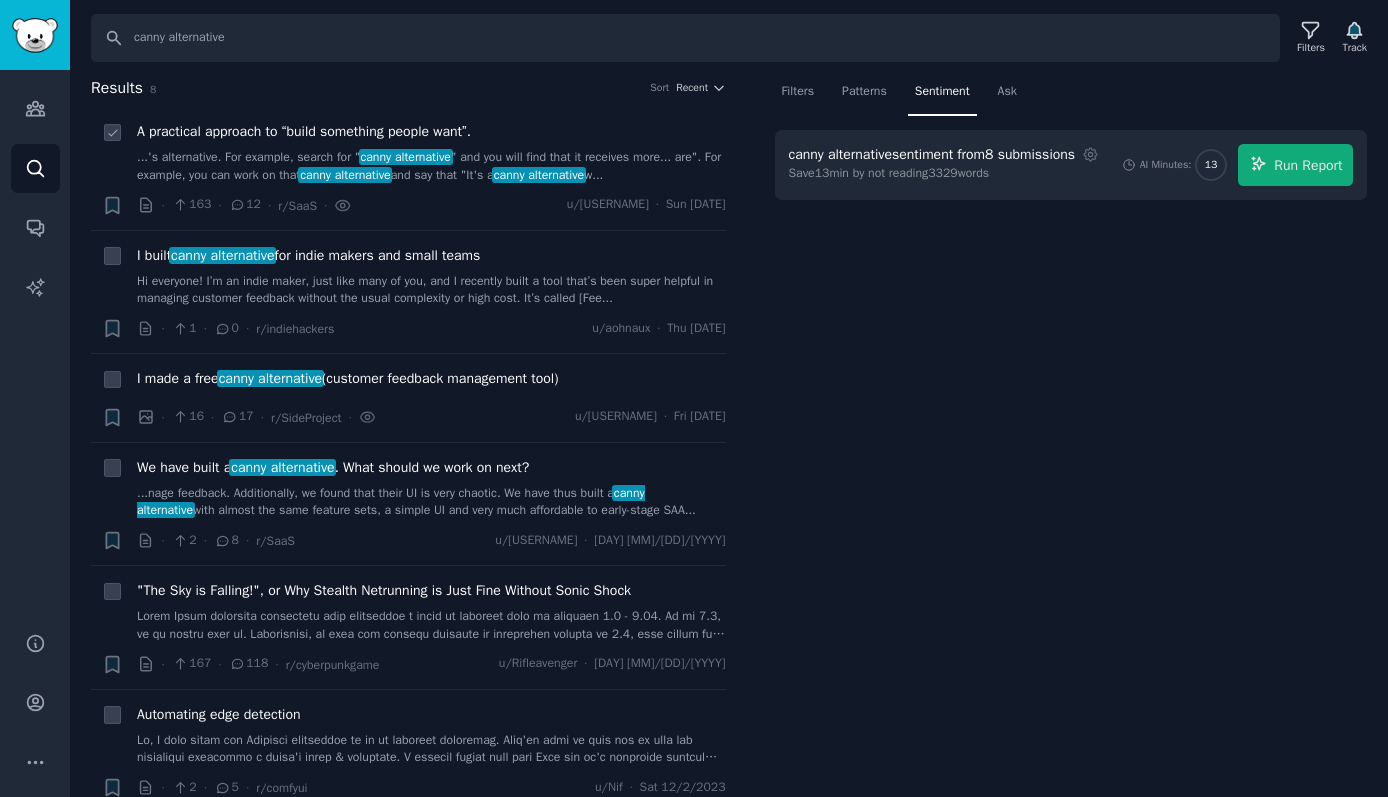 click on "A practical approach to “build something people want”." at bounding box center [431, 131] 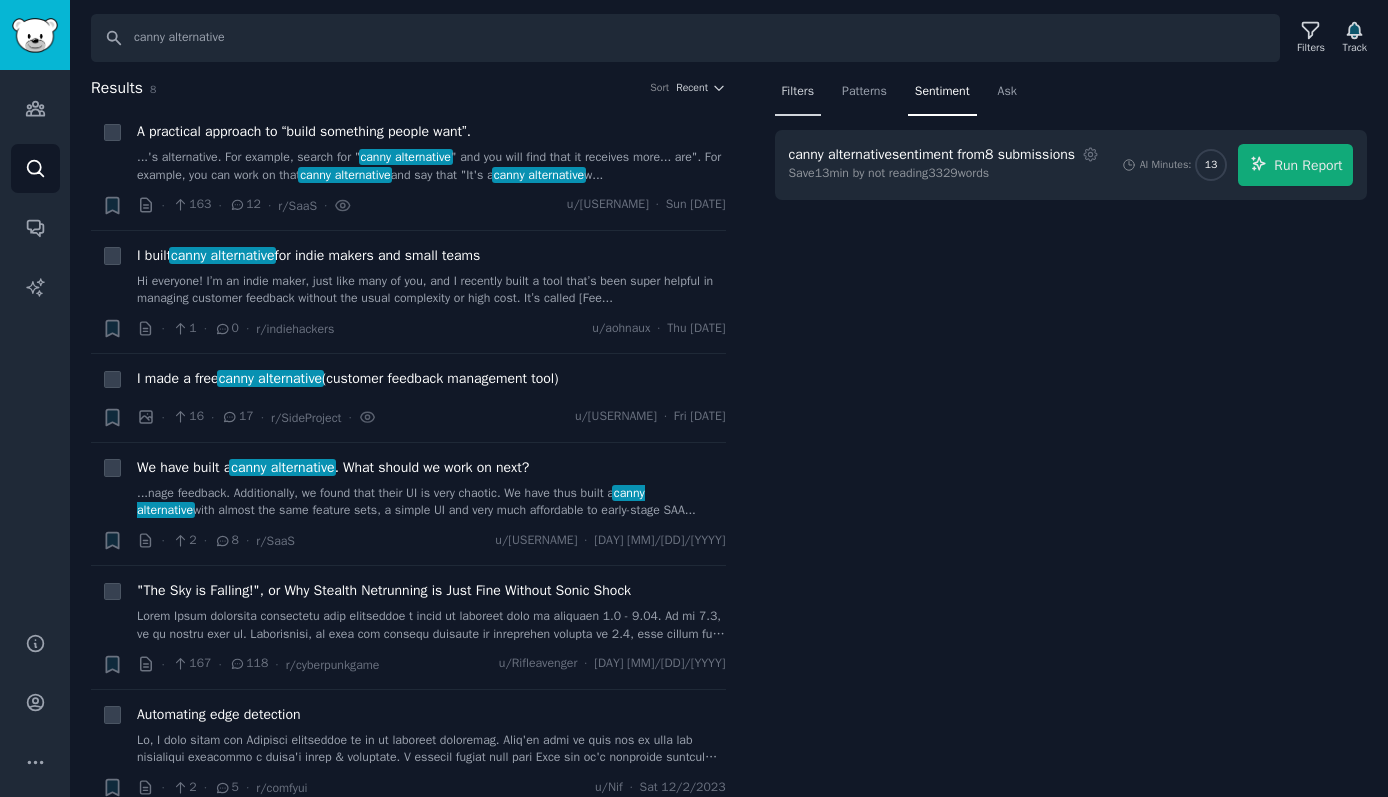 click on "Filters" at bounding box center [798, 92] 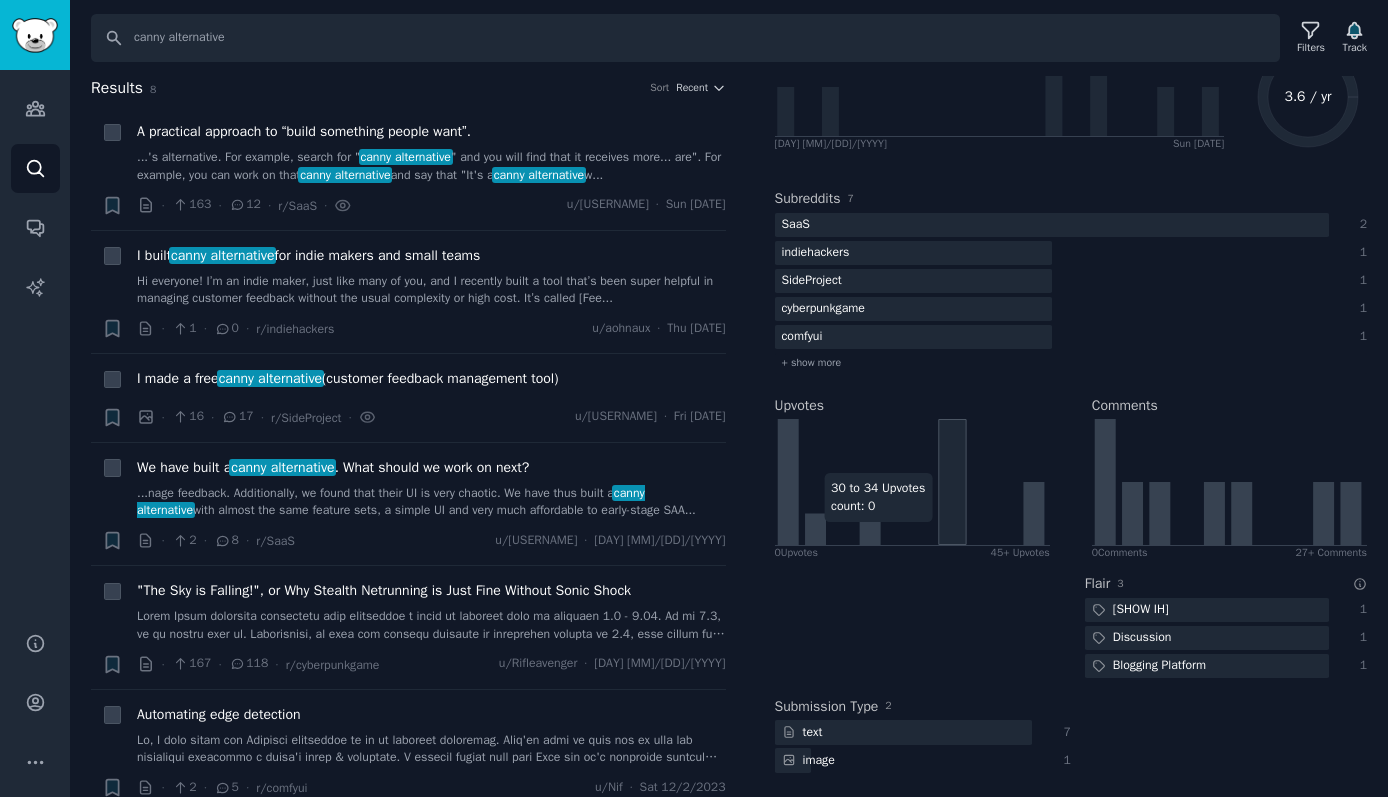 scroll, scrollTop: 0, scrollLeft: 0, axis: both 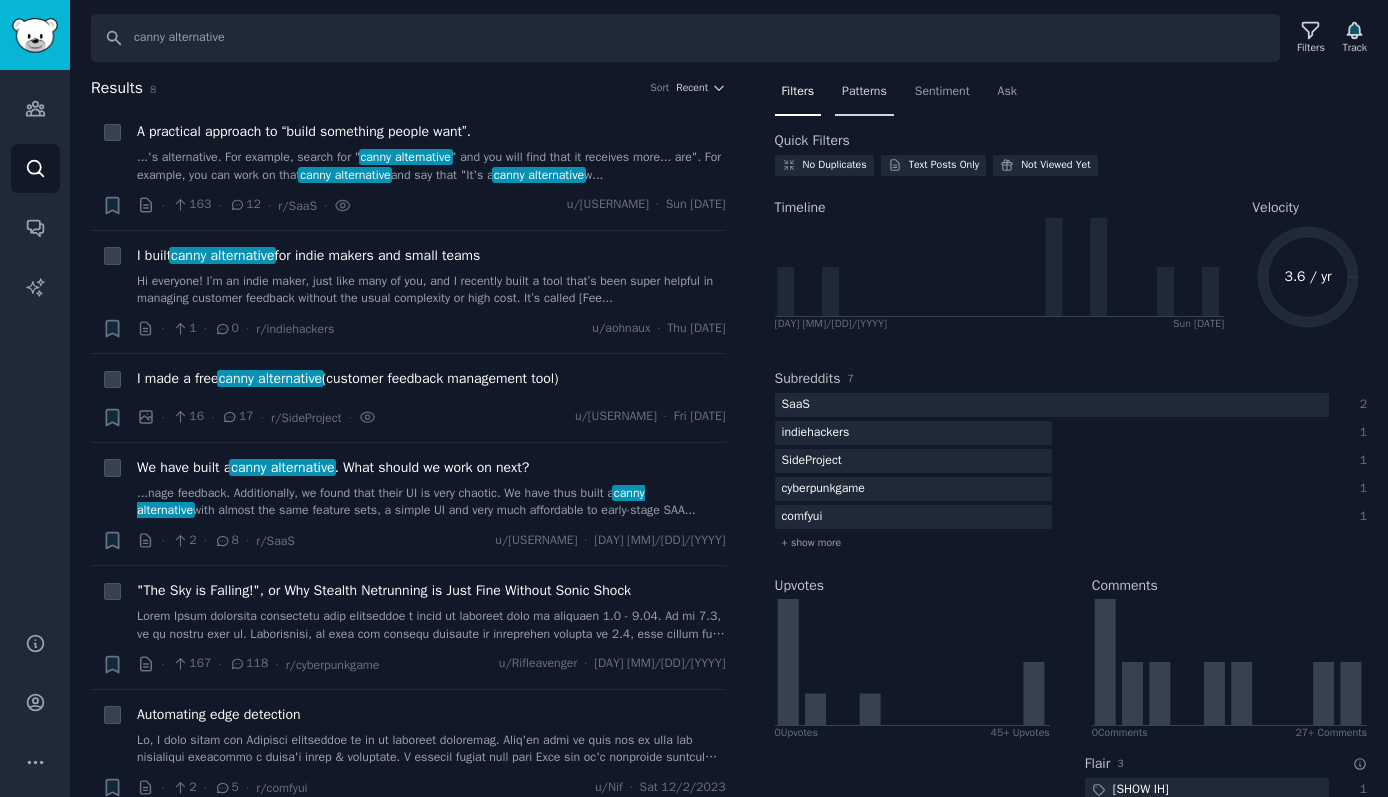 click on "Patterns" at bounding box center (864, 92) 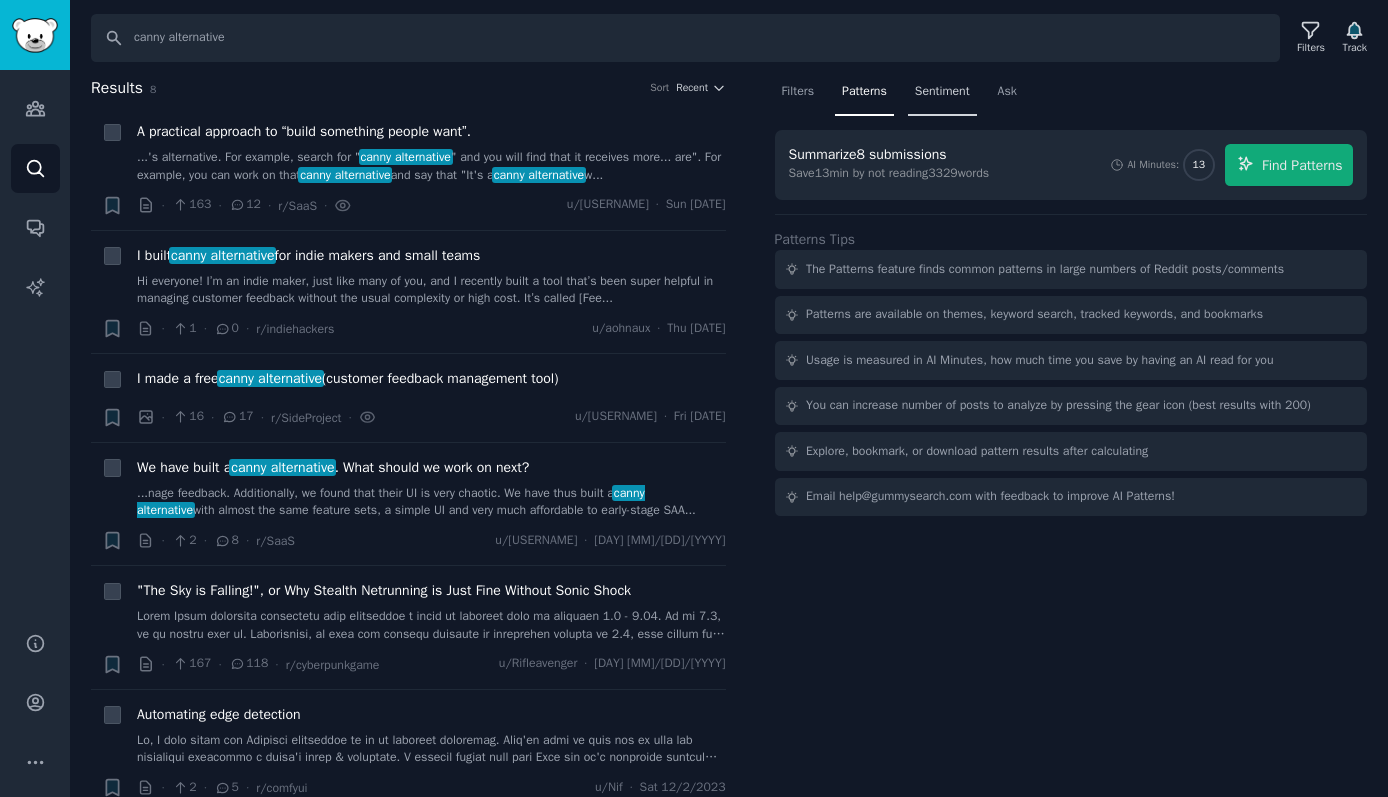 click on "Sentiment" at bounding box center [942, 92] 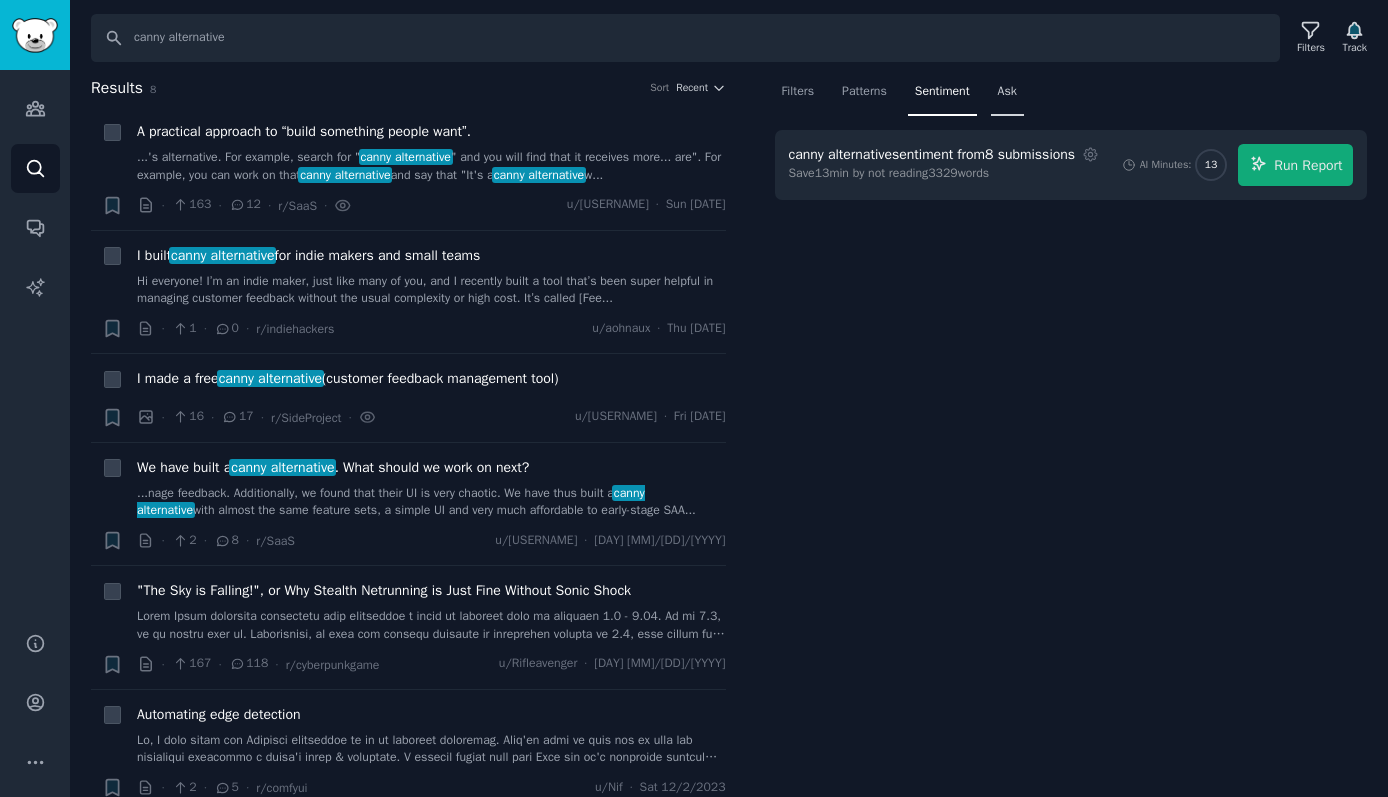 click on "Ask" at bounding box center (1007, 92) 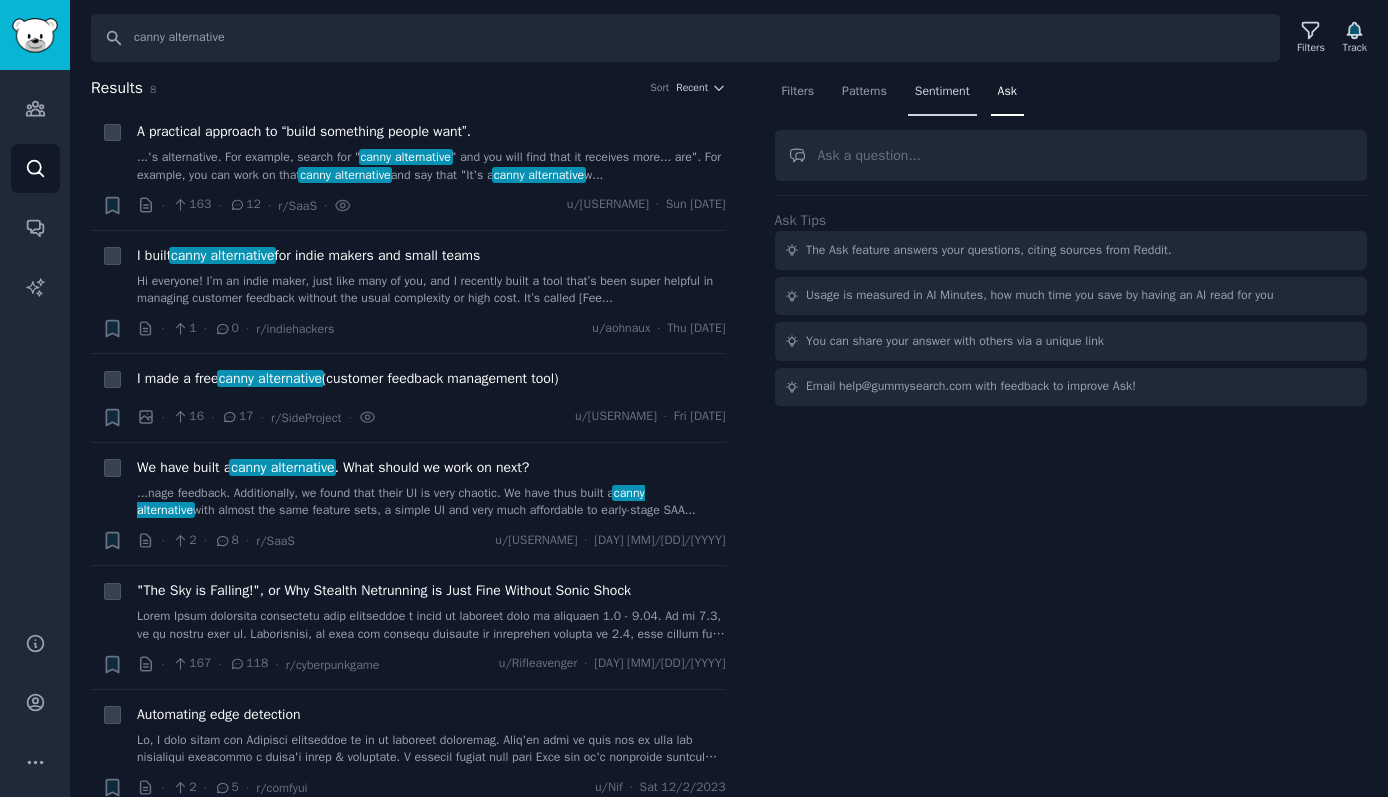 click on "Sentiment" at bounding box center [942, 92] 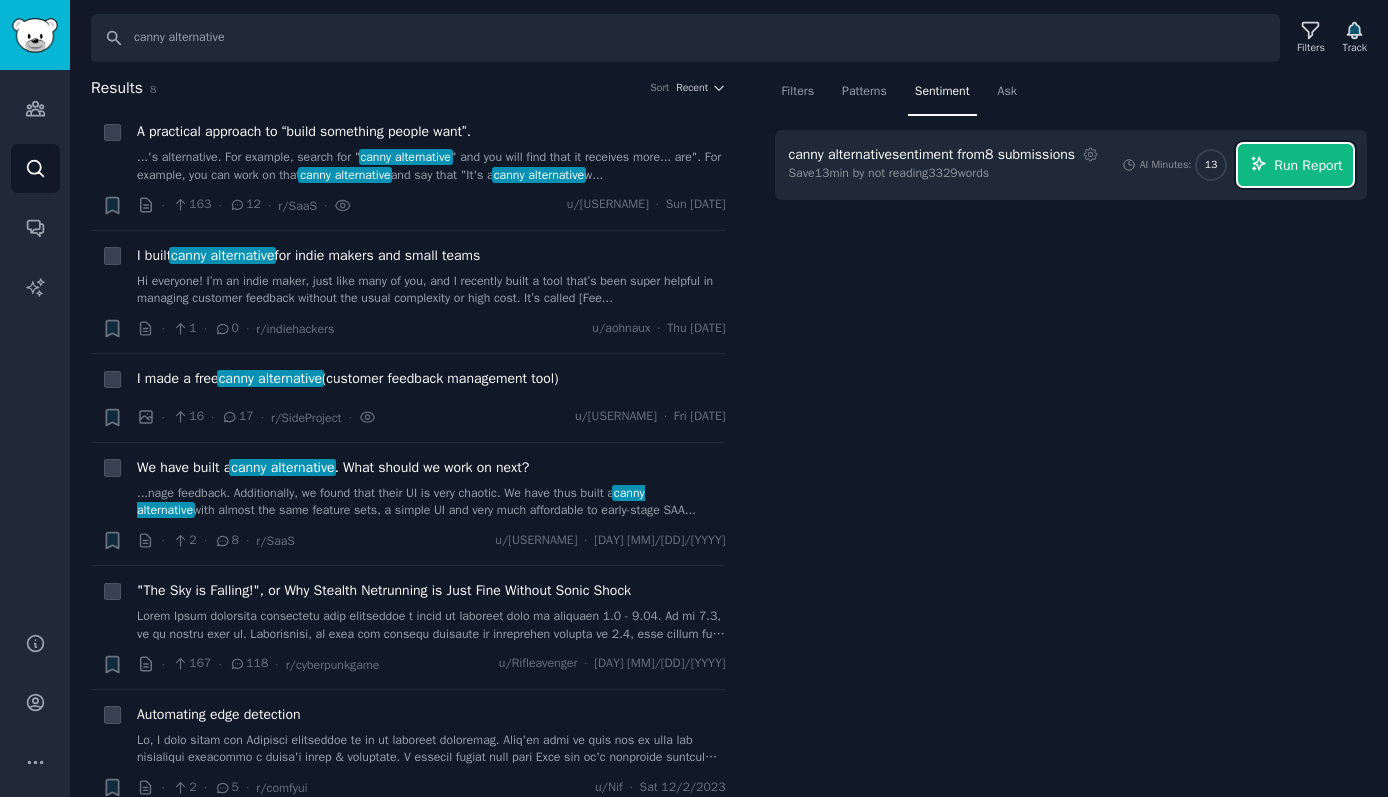 click on "Run Report" at bounding box center [1308, 165] 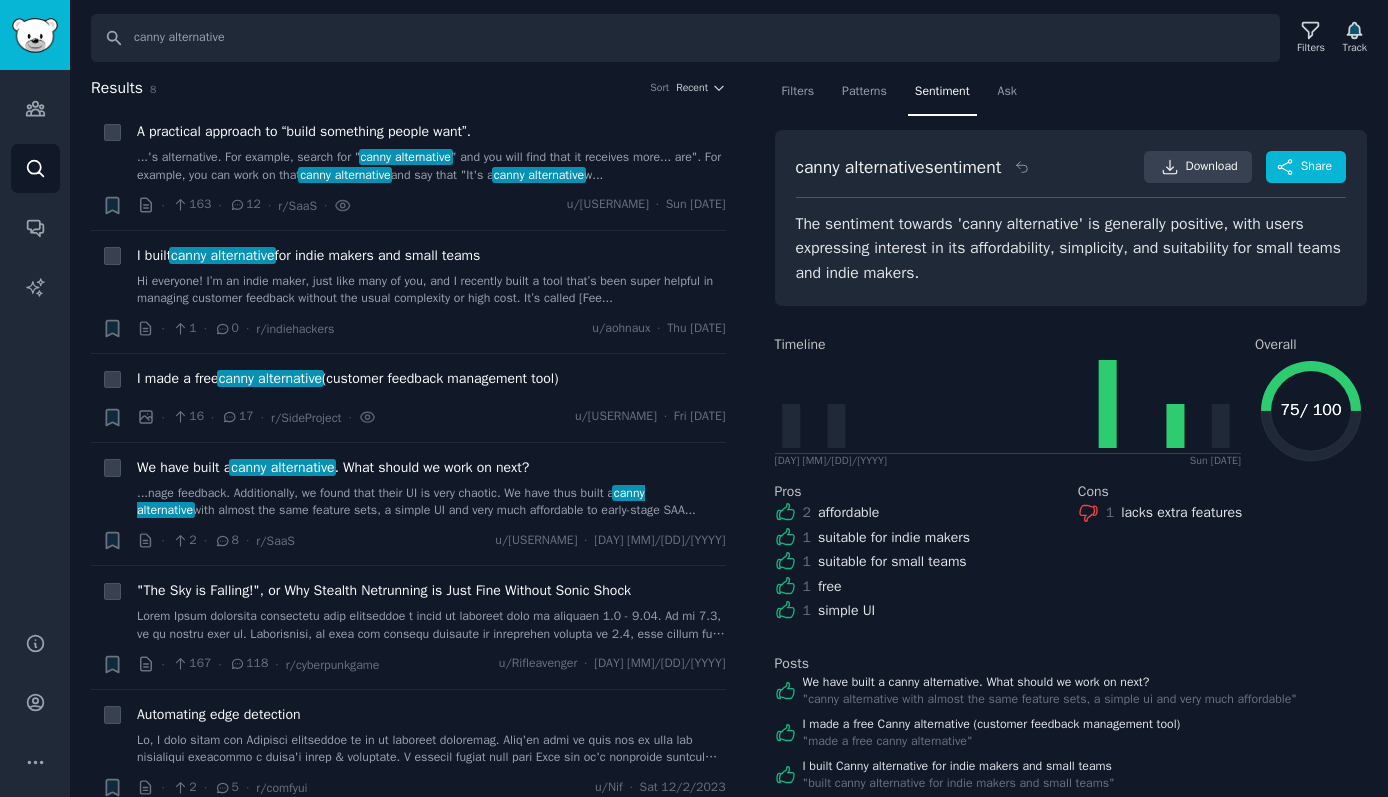 scroll, scrollTop: 30, scrollLeft: 0, axis: vertical 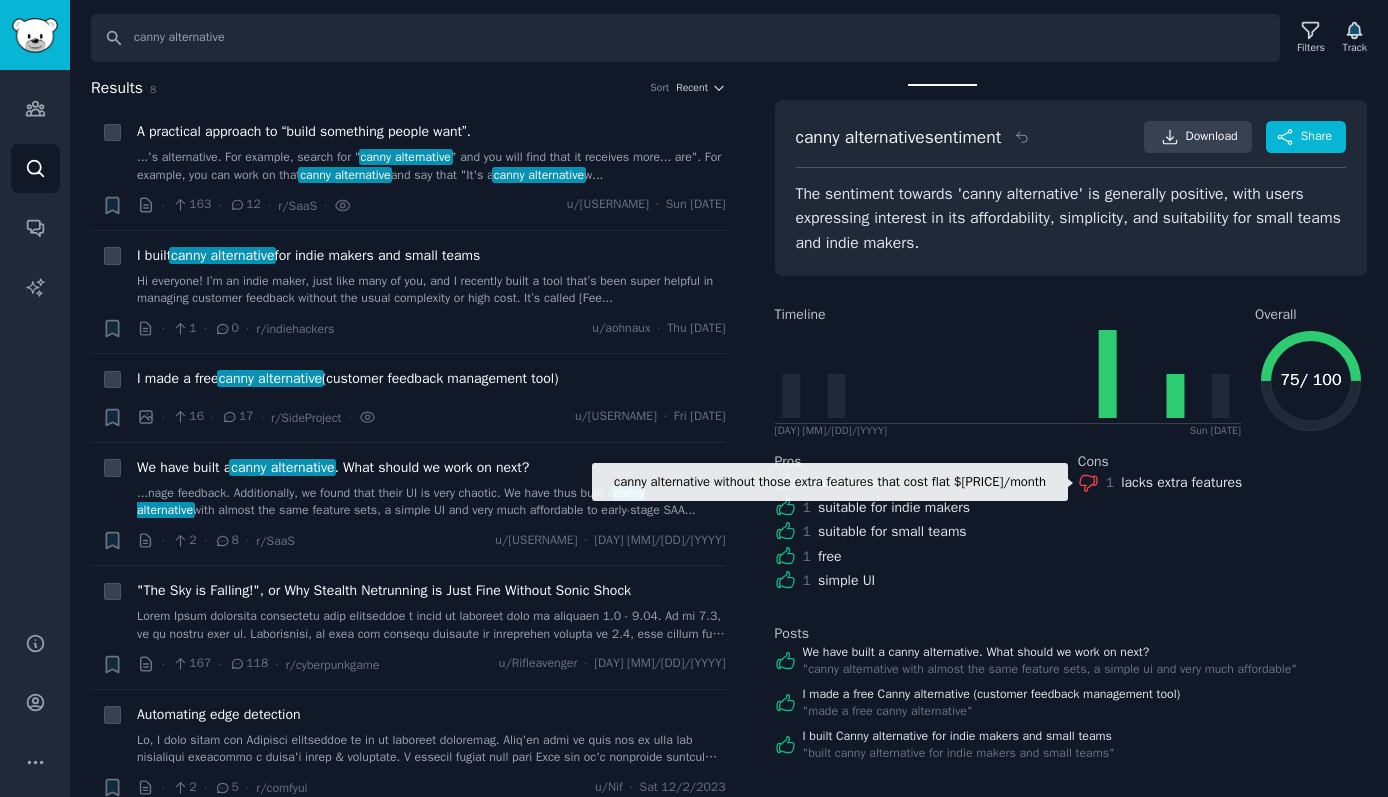 click on "lacks extra features" at bounding box center (1181, 482) 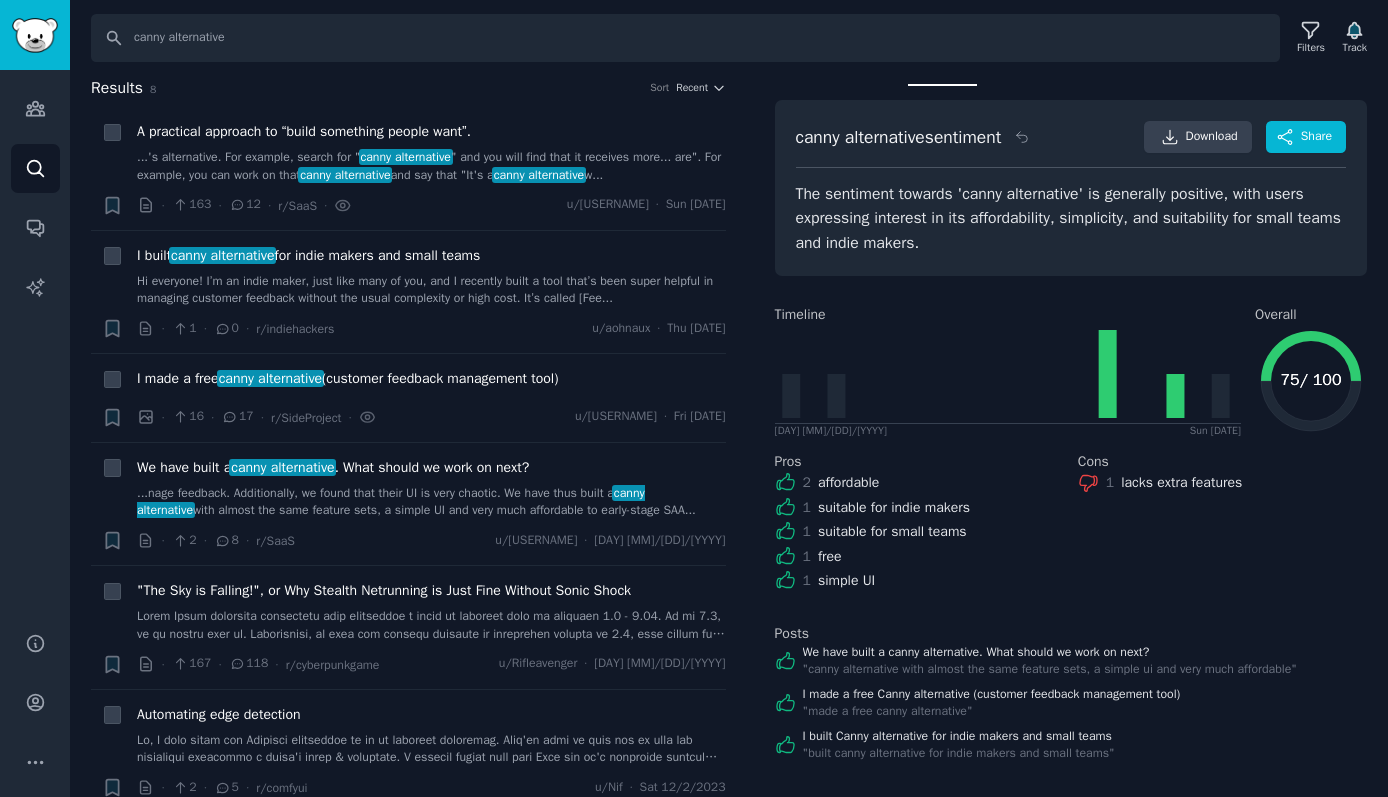 scroll, scrollTop: 0, scrollLeft: 0, axis: both 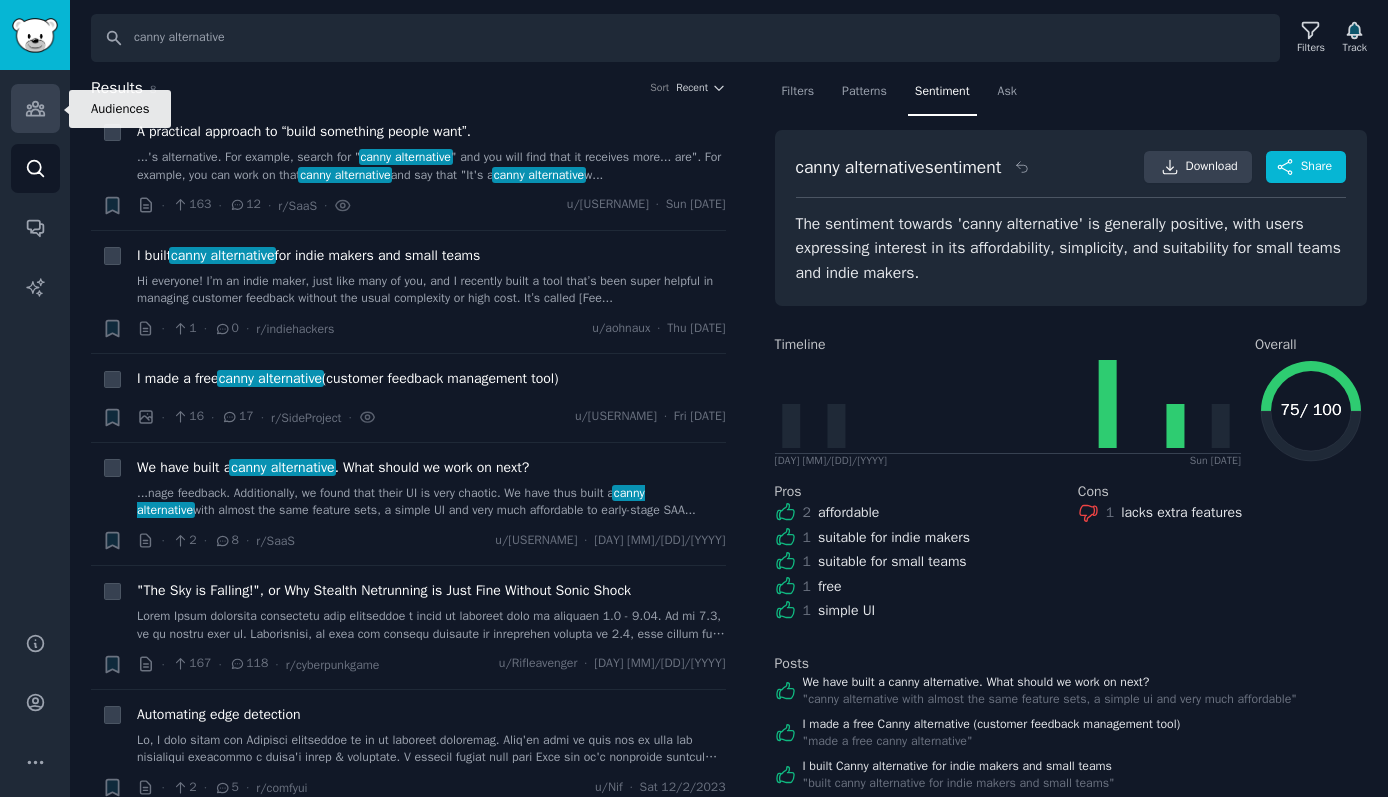 click 